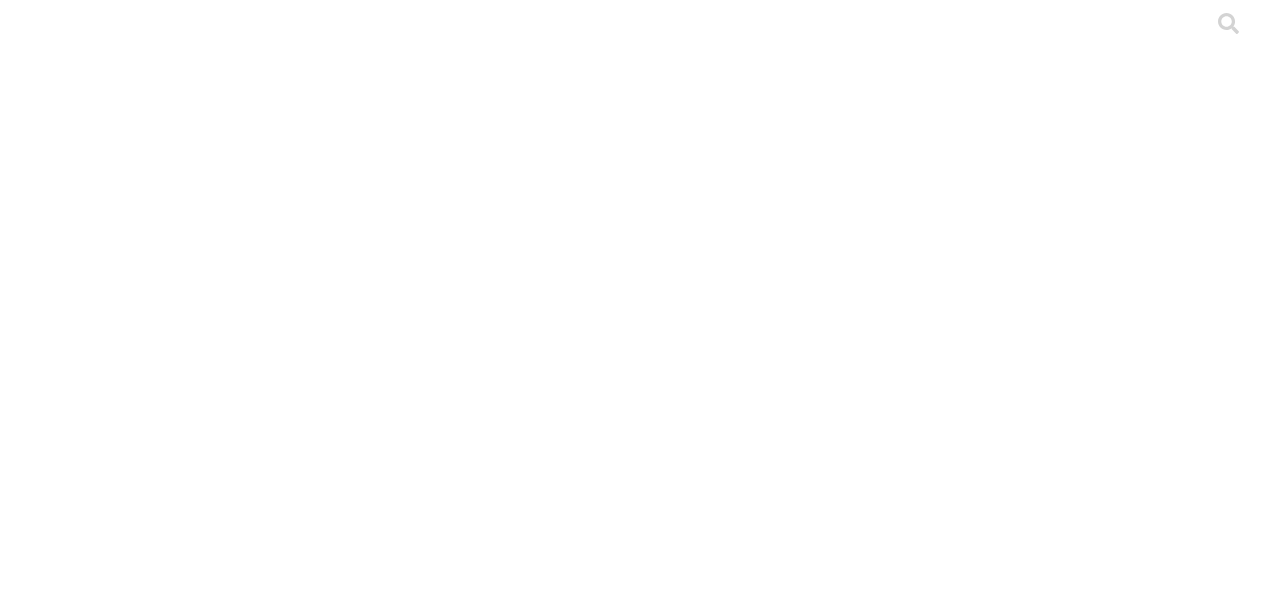 click on "HUEVODELICIAS" at bounding box center [83, 831] 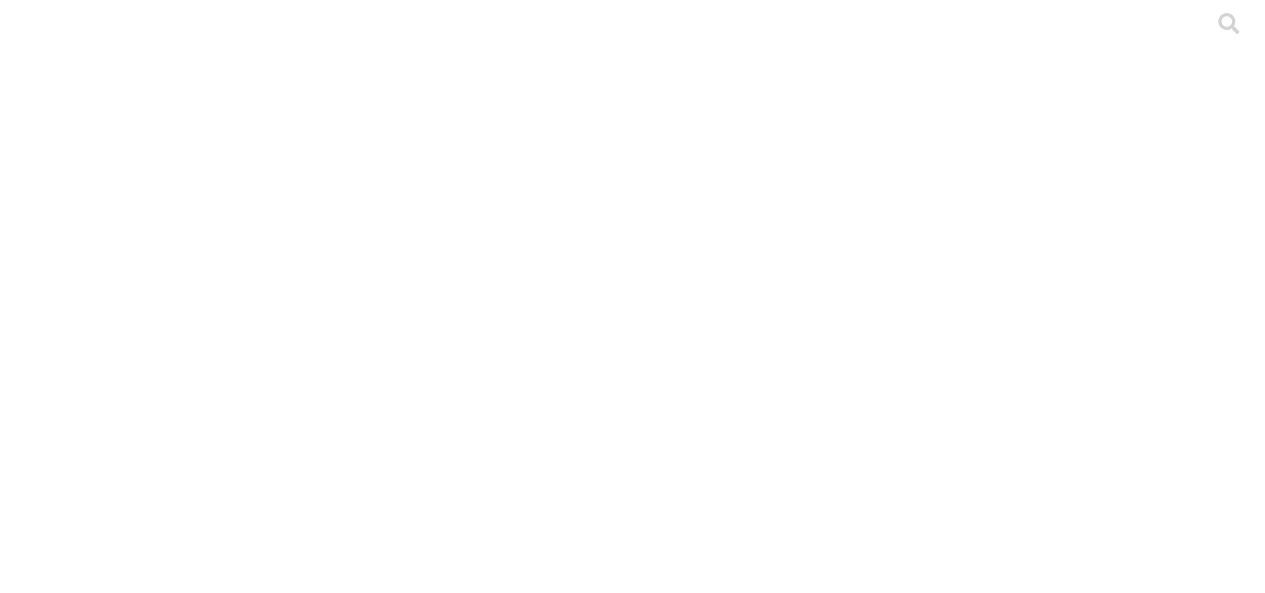 type on "golo" 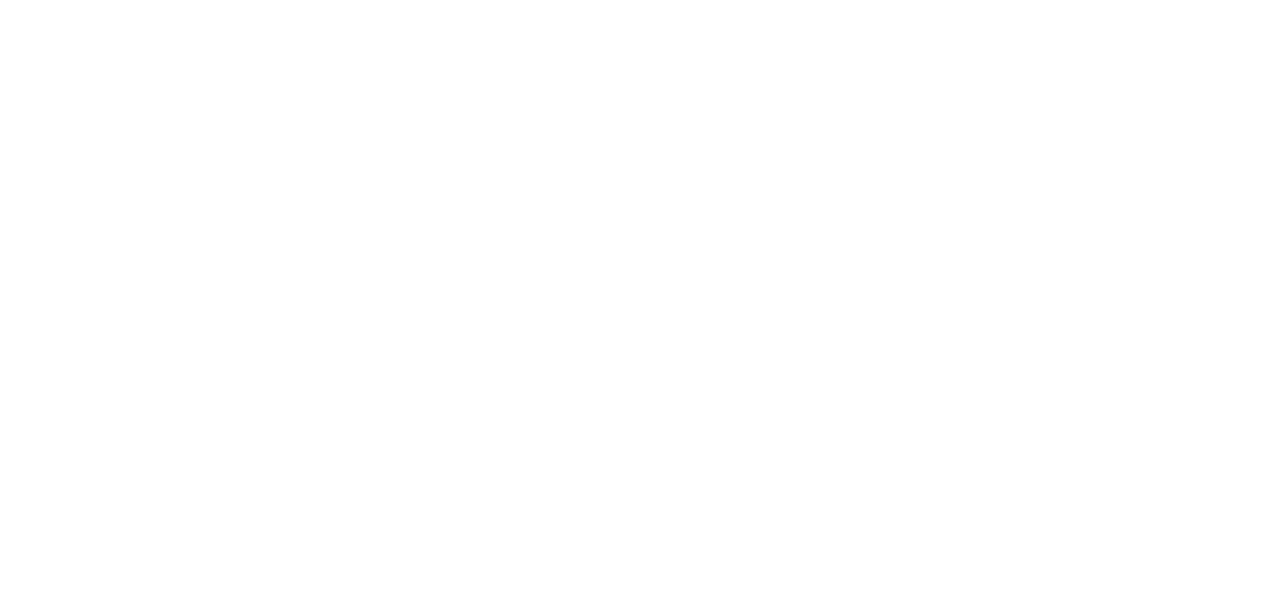 click at bounding box center [640, 2222] 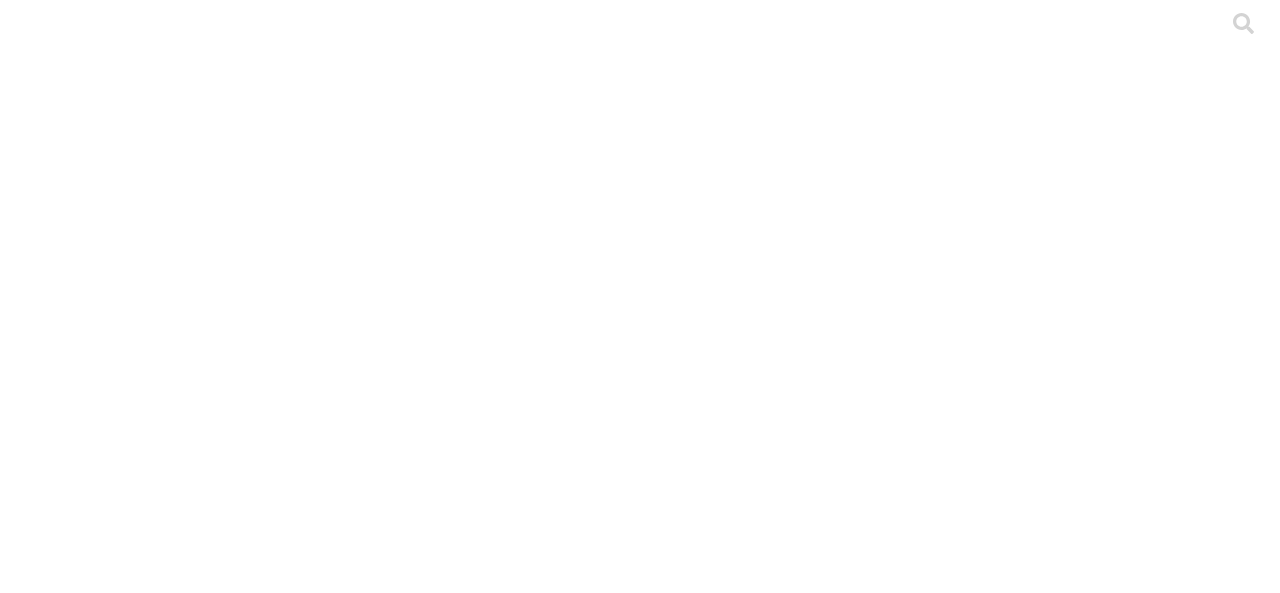 click on ".cls-1 {
fill: #d6d6d6;
}
ETL" at bounding box center [640, 2872] 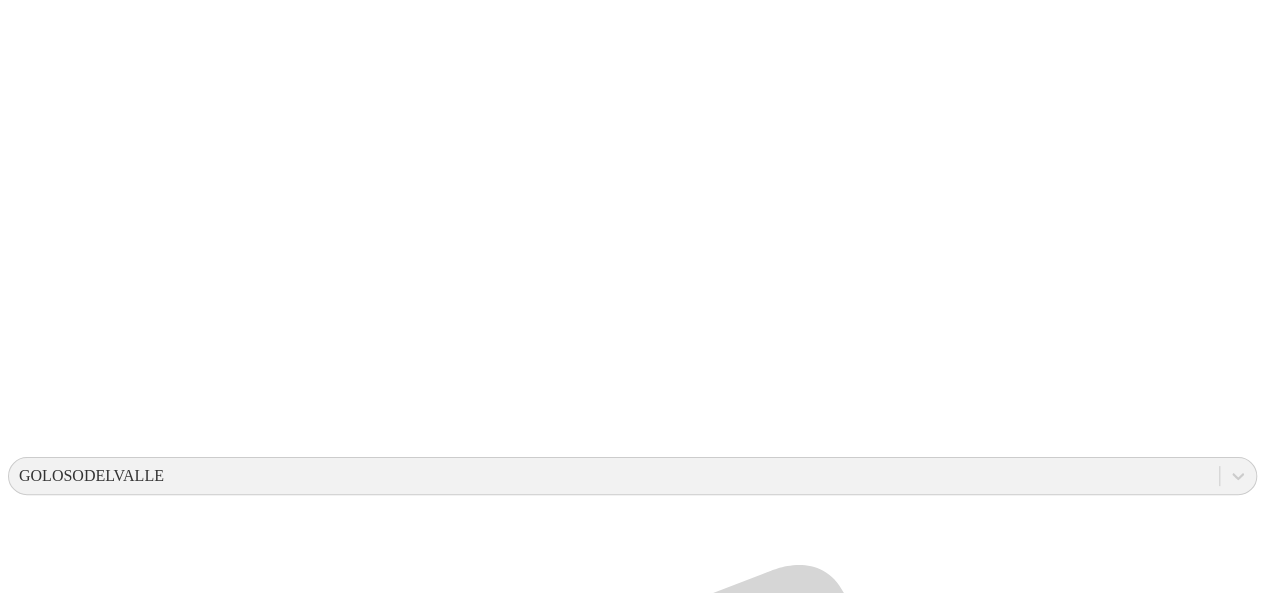 scroll, scrollTop: 356, scrollLeft: 0, axis: vertical 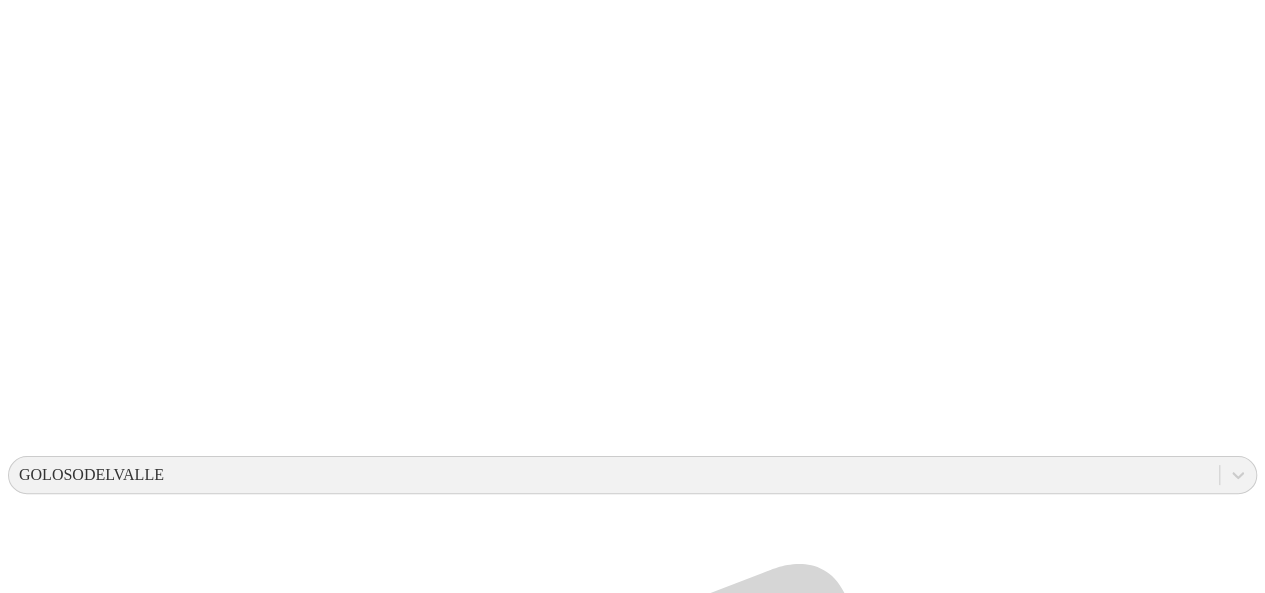 click on "LEDESMA" at bounding box center (632, 15833) 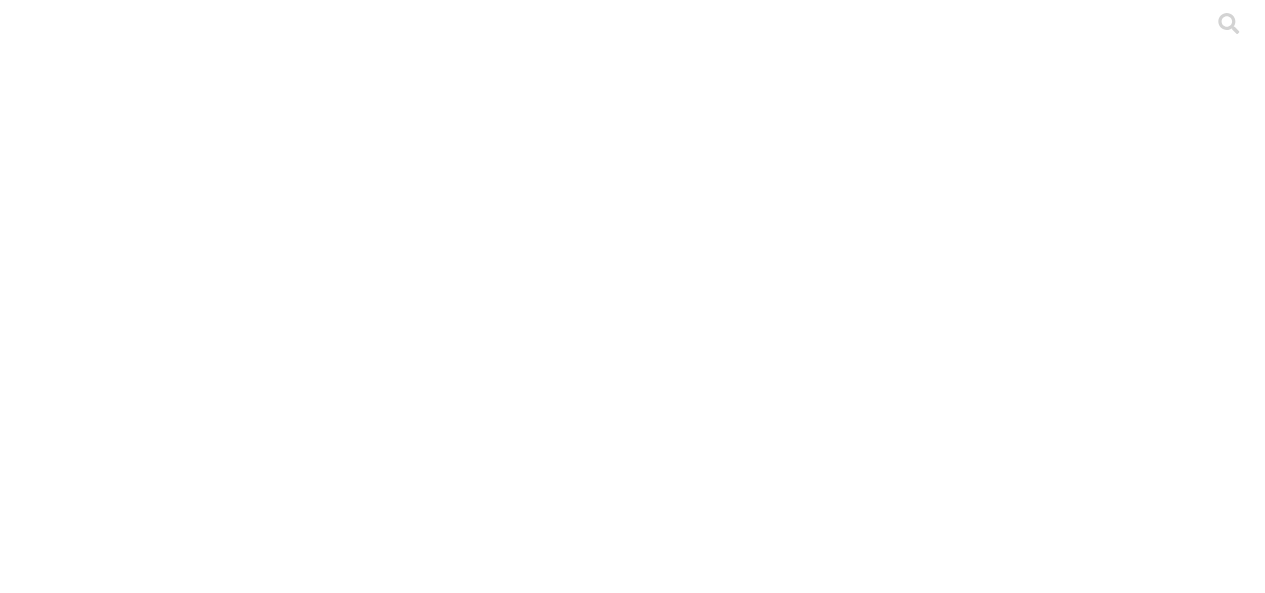 scroll, scrollTop: 0, scrollLeft: 0, axis: both 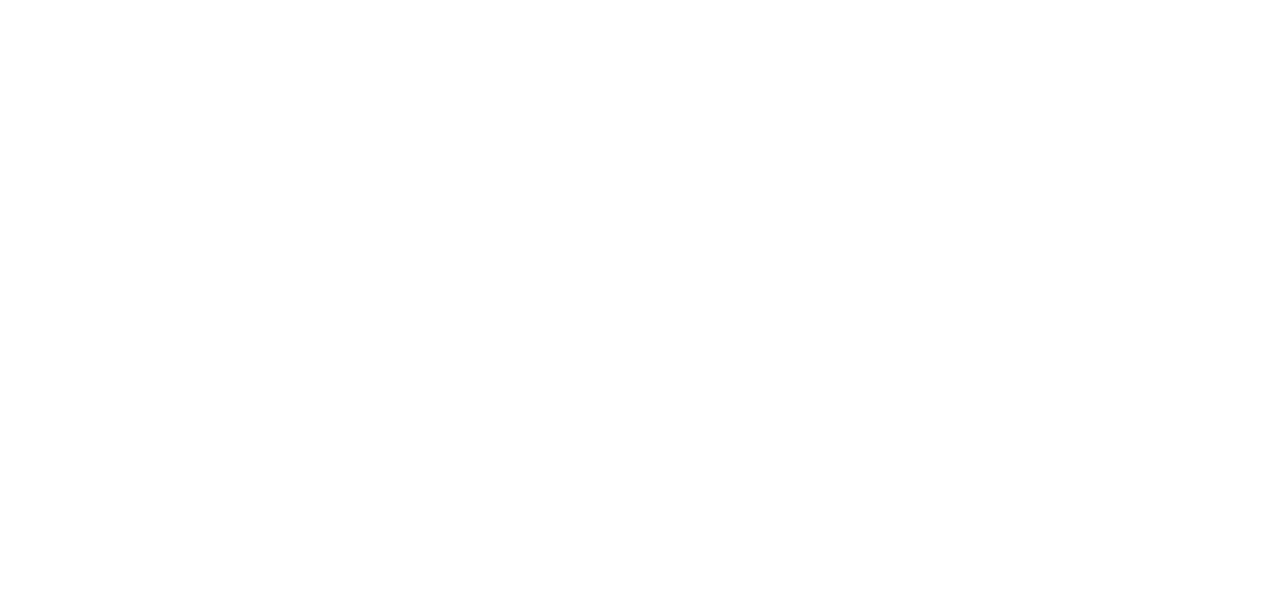 click on ".cls-1 {
fill: #d6d6d6;
}
FORMATO GOLOSO DEL VALLE" at bounding box center (632, 5320) 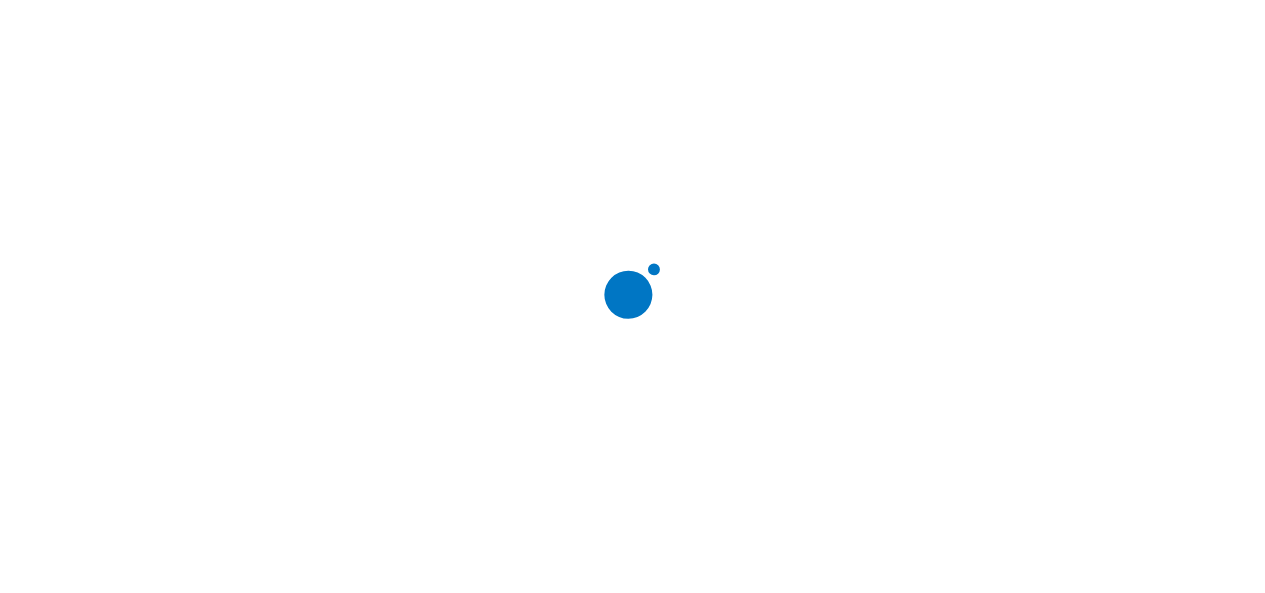 scroll, scrollTop: 0, scrollLeft: 0, axis: both 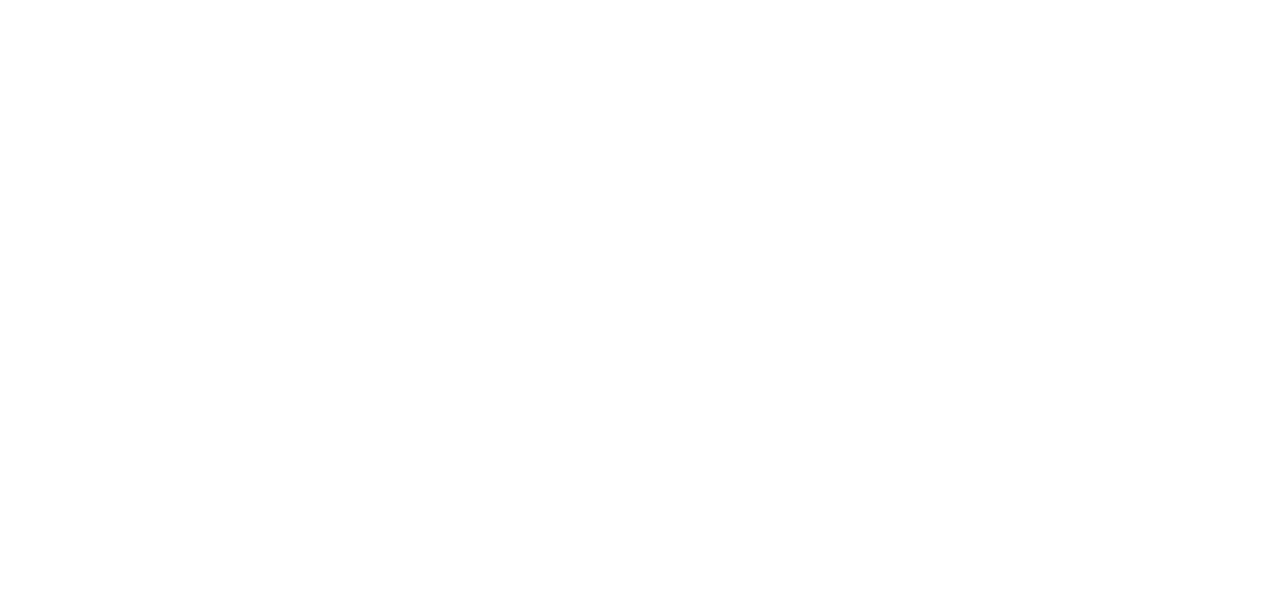 click on "Enviar" at bounding box center (399, 2360) 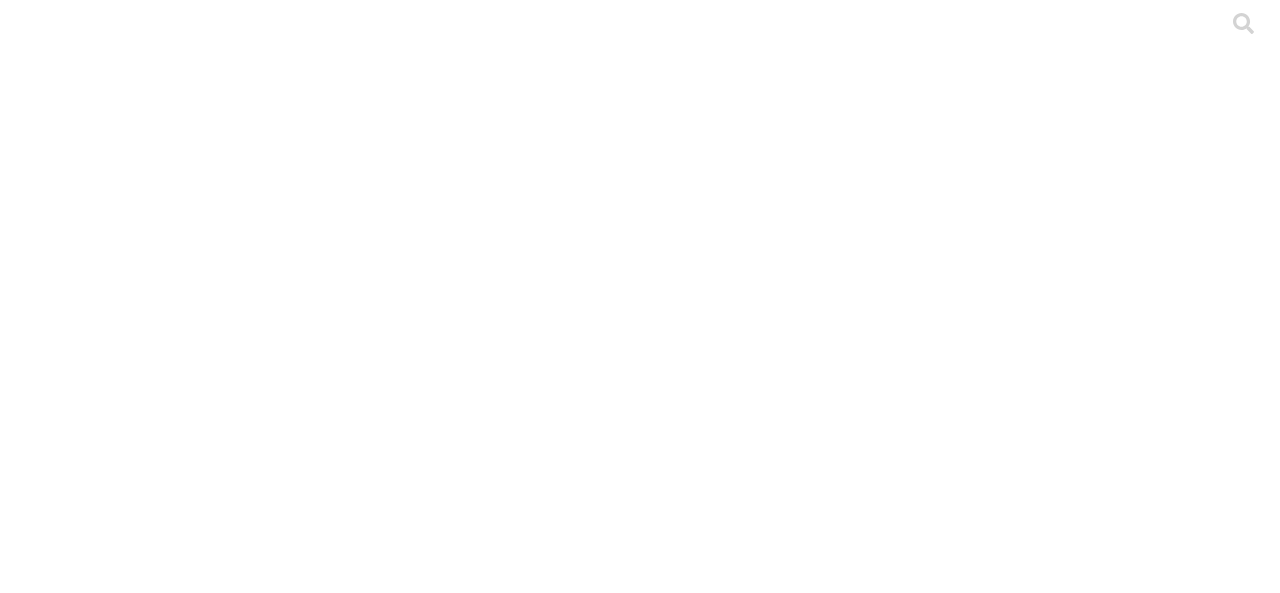 click on "GOLOSODELVALLE" at bounding box center (91, 831) 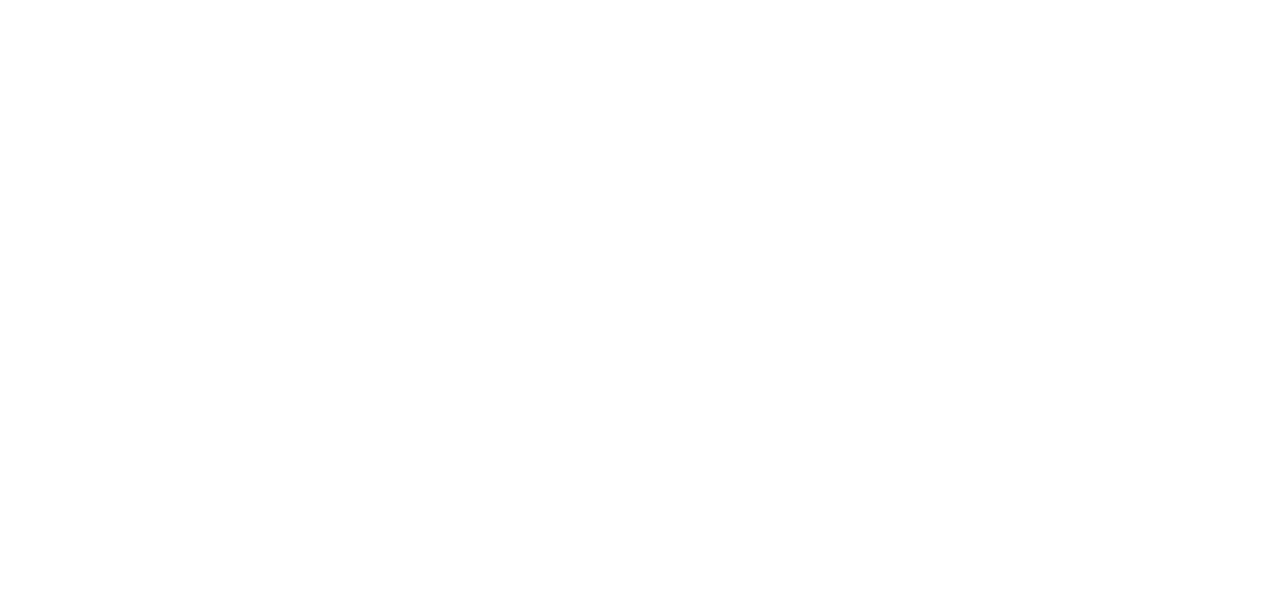 scroll, scrollTop: 164, scrollLeft: 0, axis: vertical 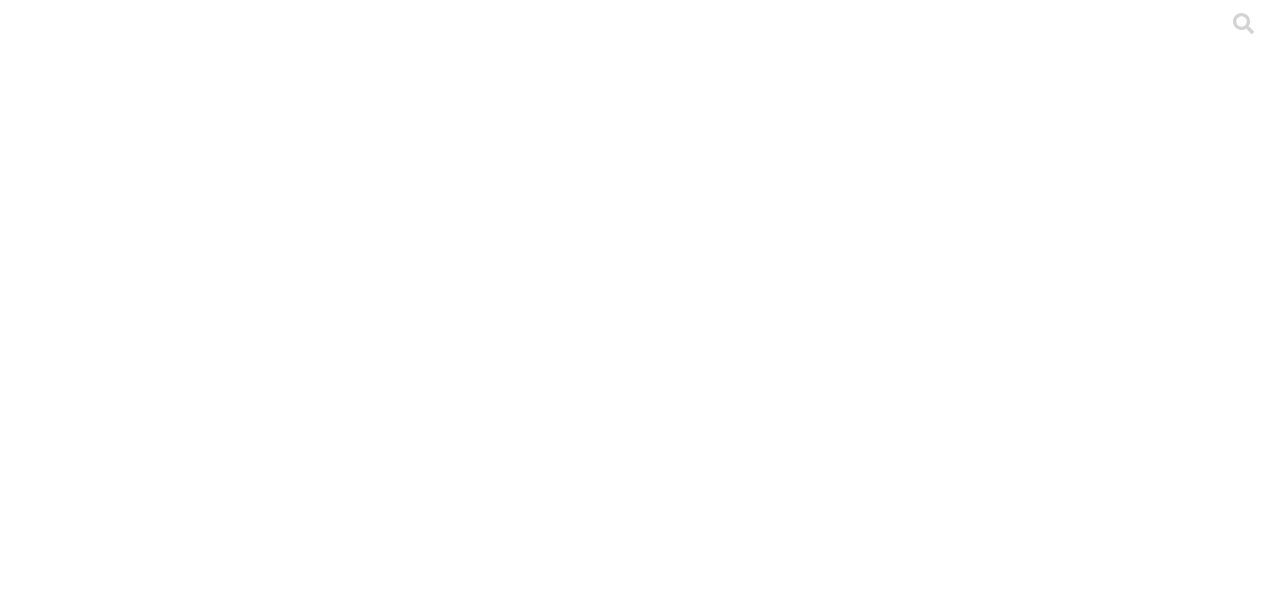 click on ".cls-1 {
fill: #d6d6d6;
}
ETL" at bounding box center [640, 2872] 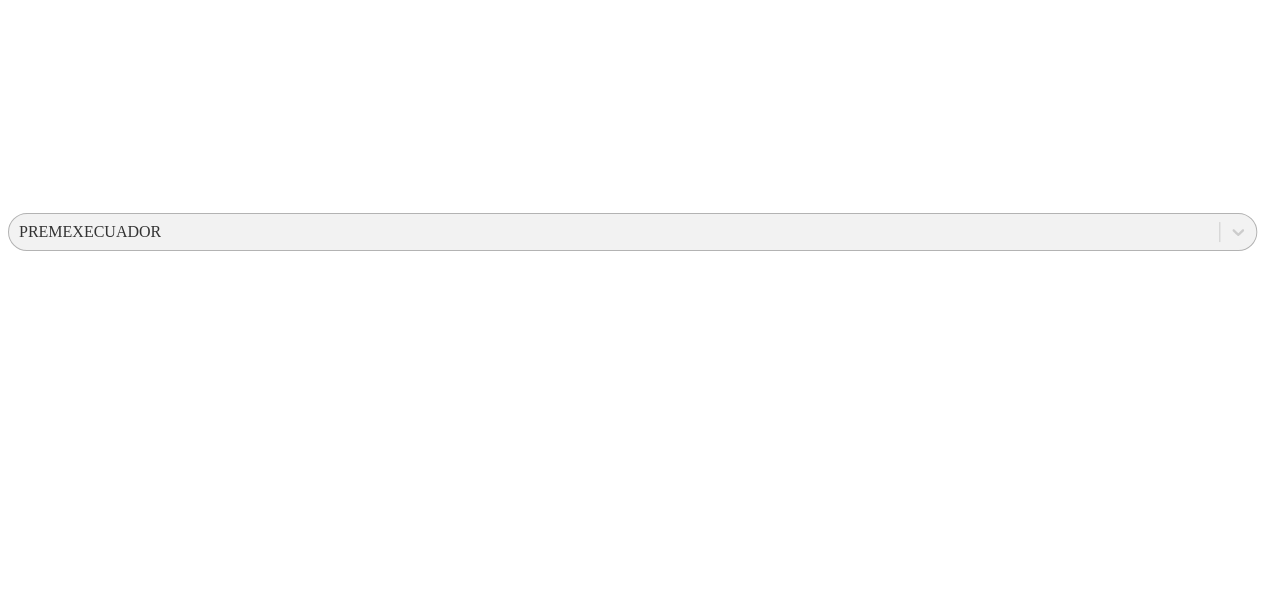 scroll, scrollTop: 0, scrollLeft: 0, axis: both 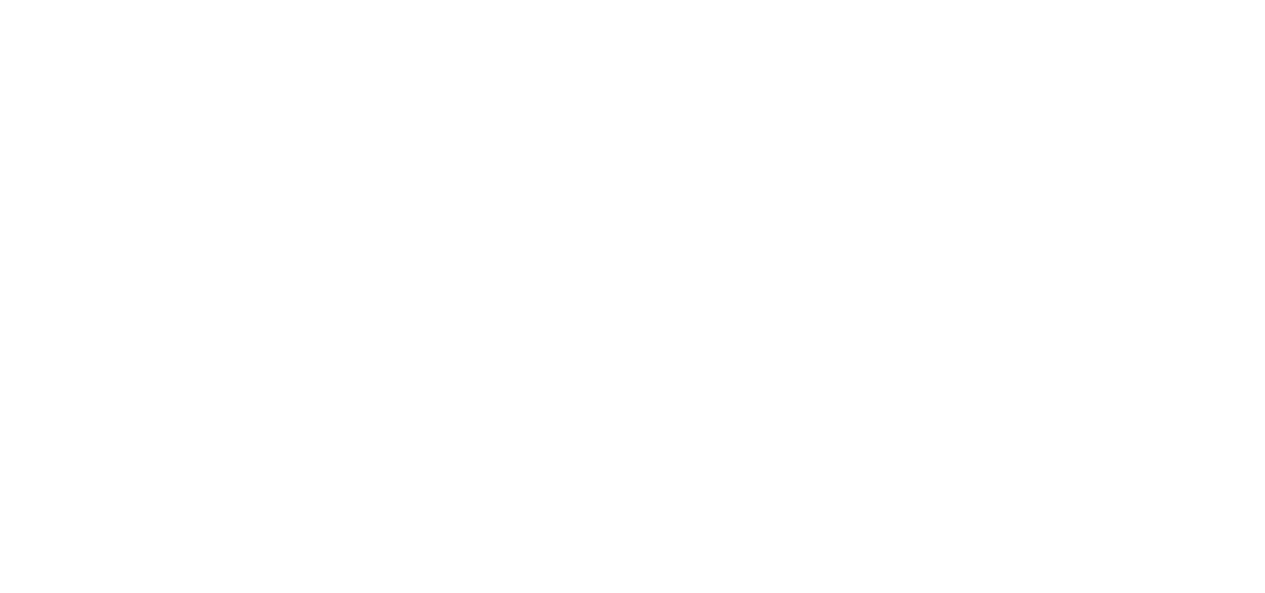 click on "File Manager" at bounding box center [632, 2691] 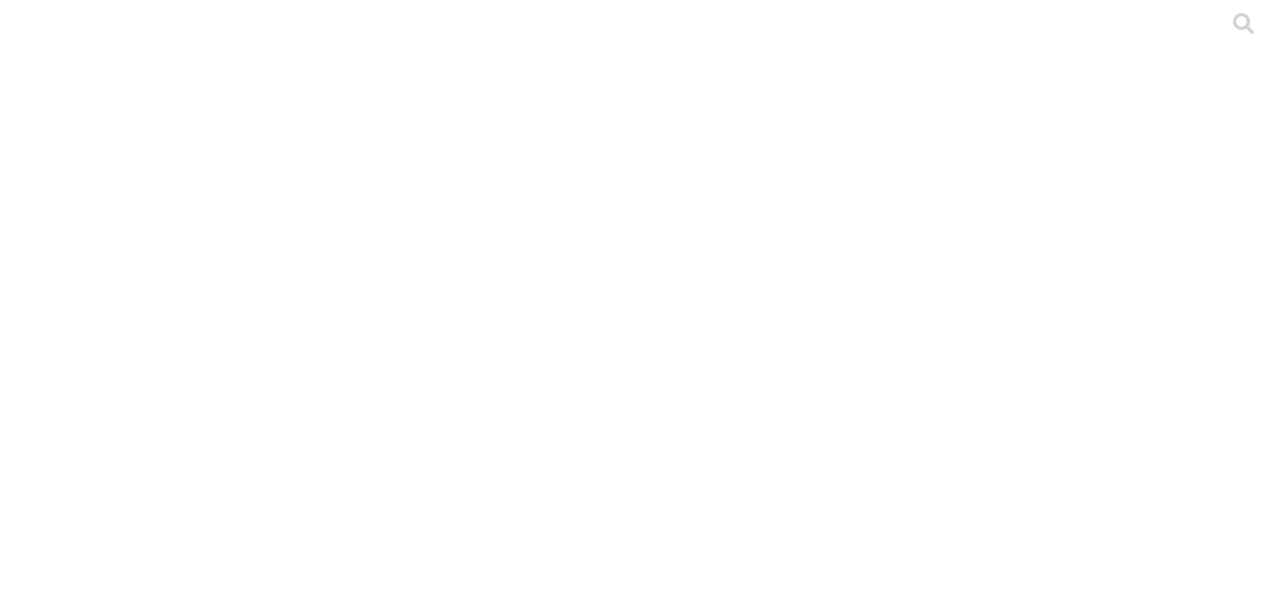 click on ".cls-1 {
fill: #d6d6d6;
}
ETL" at bounding box center (640, 2872) 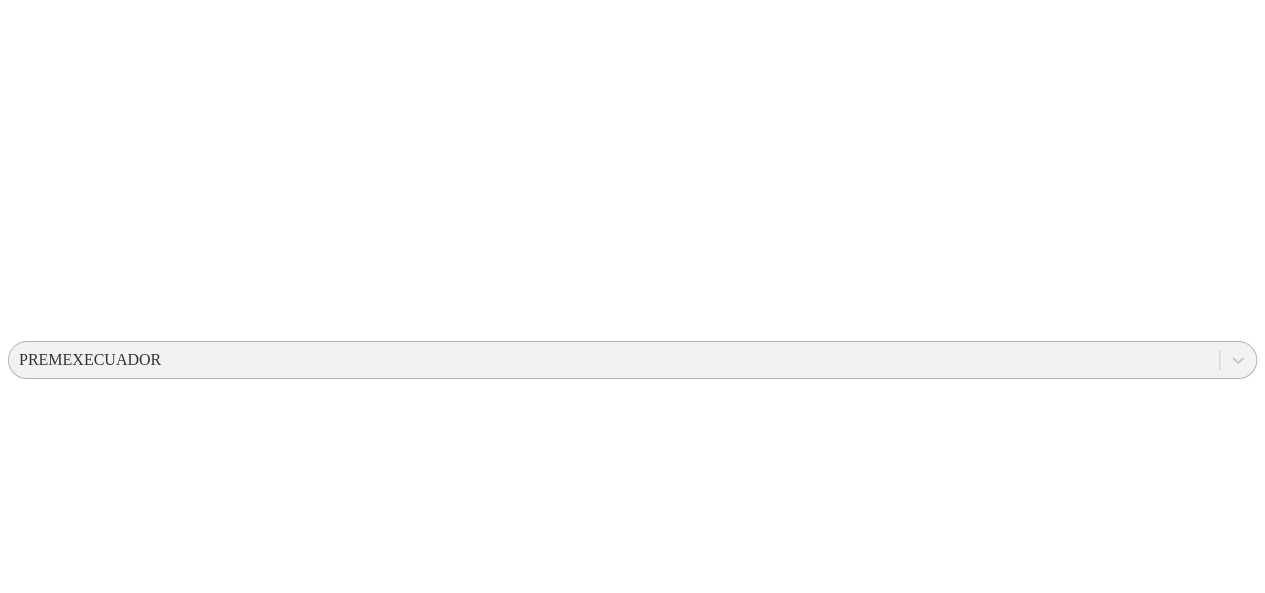 scroll, scrollTop: 0, scrollLeft: 0, axis: both 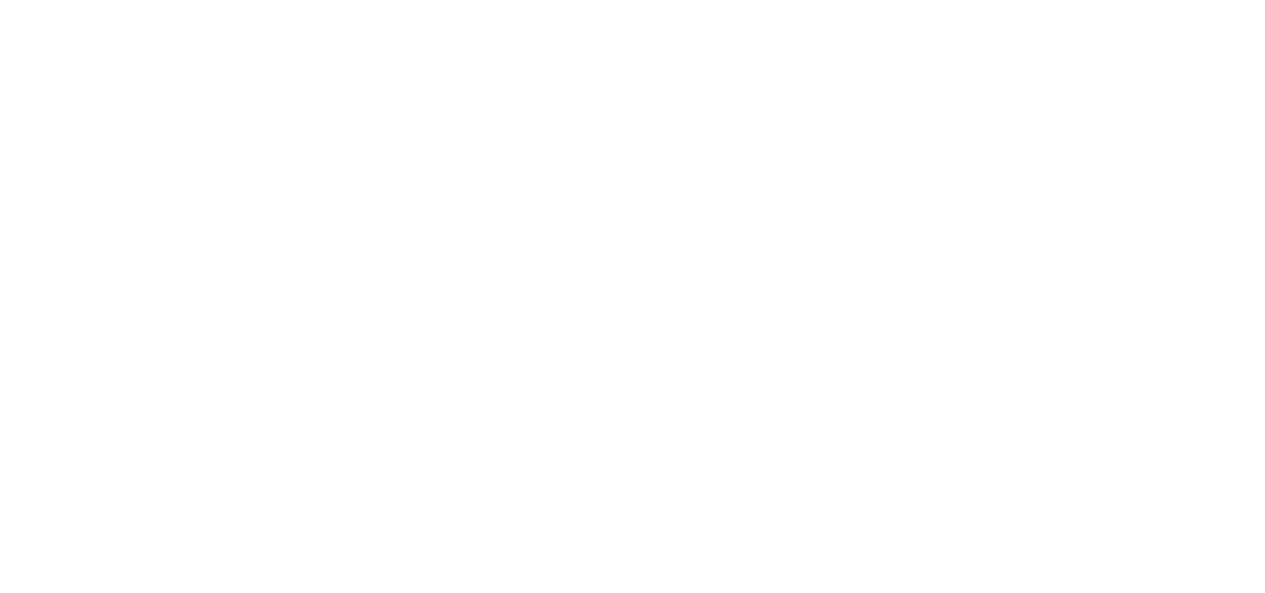 click at bounding box center (632, 2648) 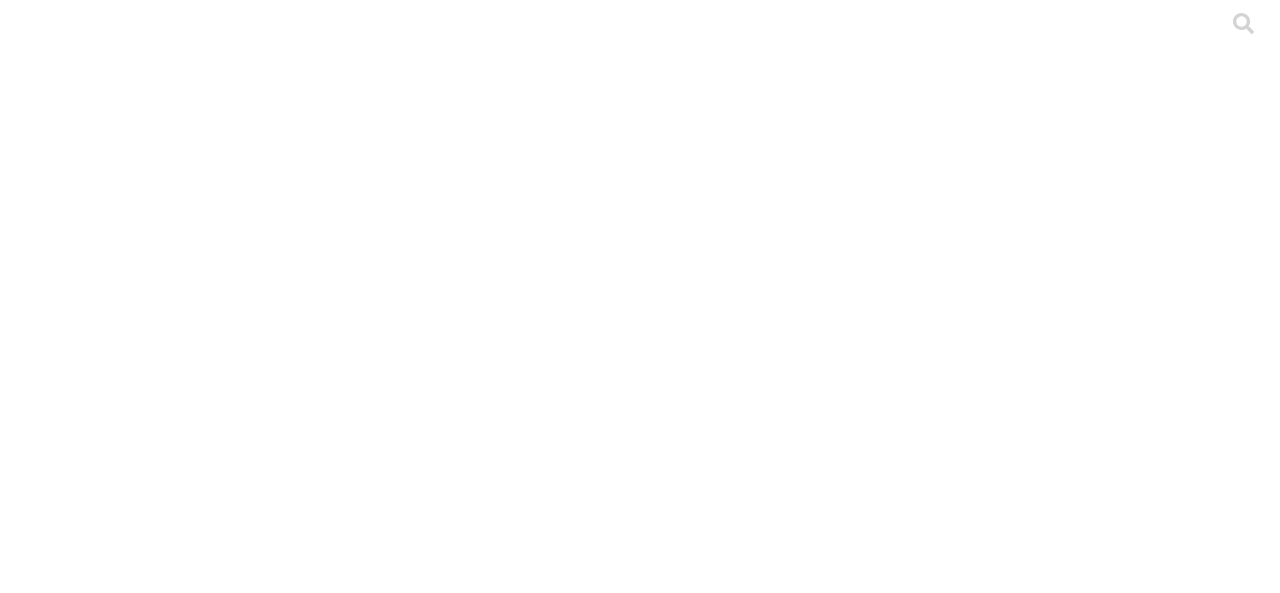 click on ".cls-1 {
fill: #d6d6d6;
}
ETL" at bounding box center [640, 2872] 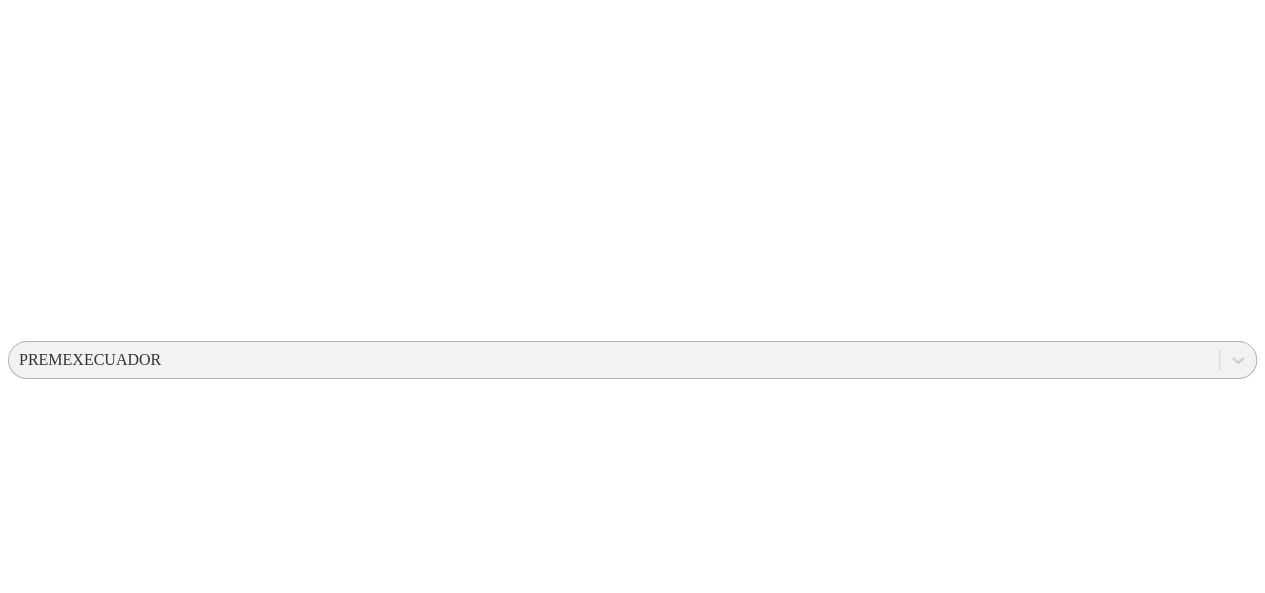 scroll, scrollTop: 0, scrollLeft: 0, axis: both 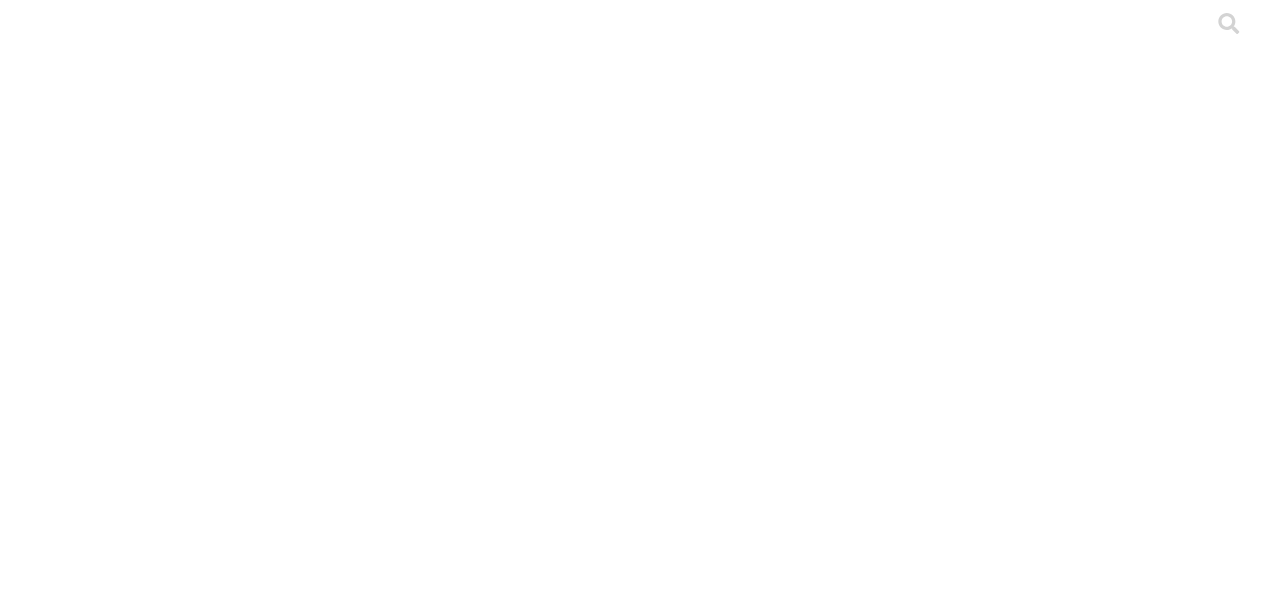 click on "CERDOS" at bounding box center (126, 2135) 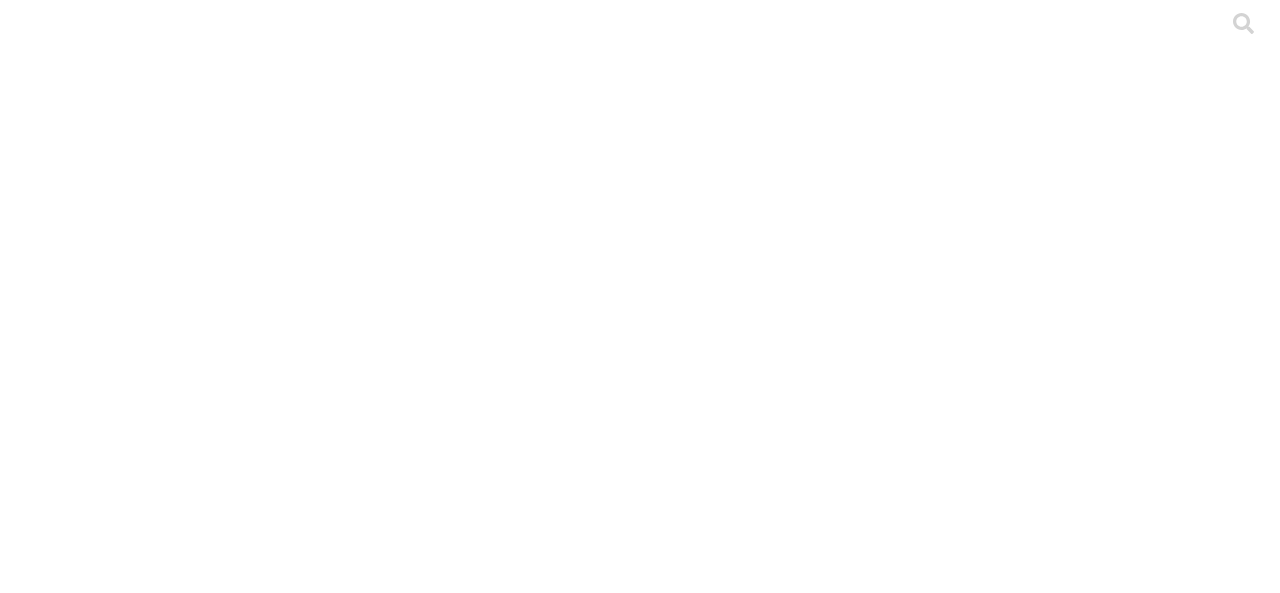 click on ".cls-1 {
fill: #d6d6d6;
}
CRIA" at bounding box center (640, 4158) 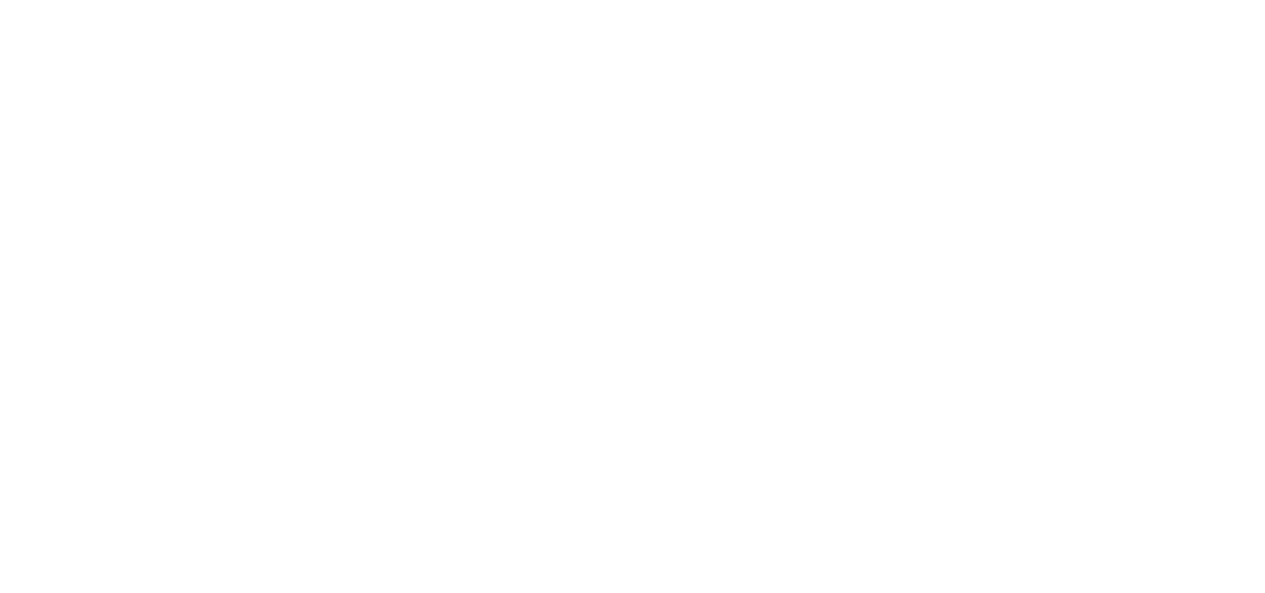 scroll, scrollTop: 109, scrollLeft: 0, axis: vertical 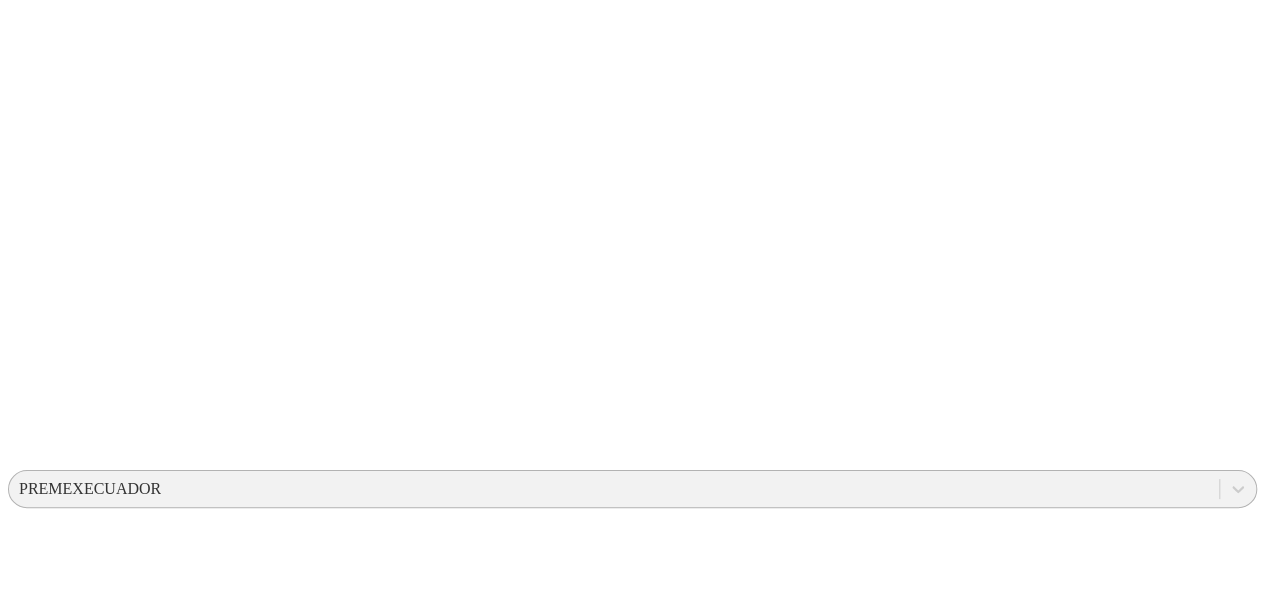 click on "inalsur_porcicultura_precebo_2024.xlsx" at bounding box center [137, 2556] 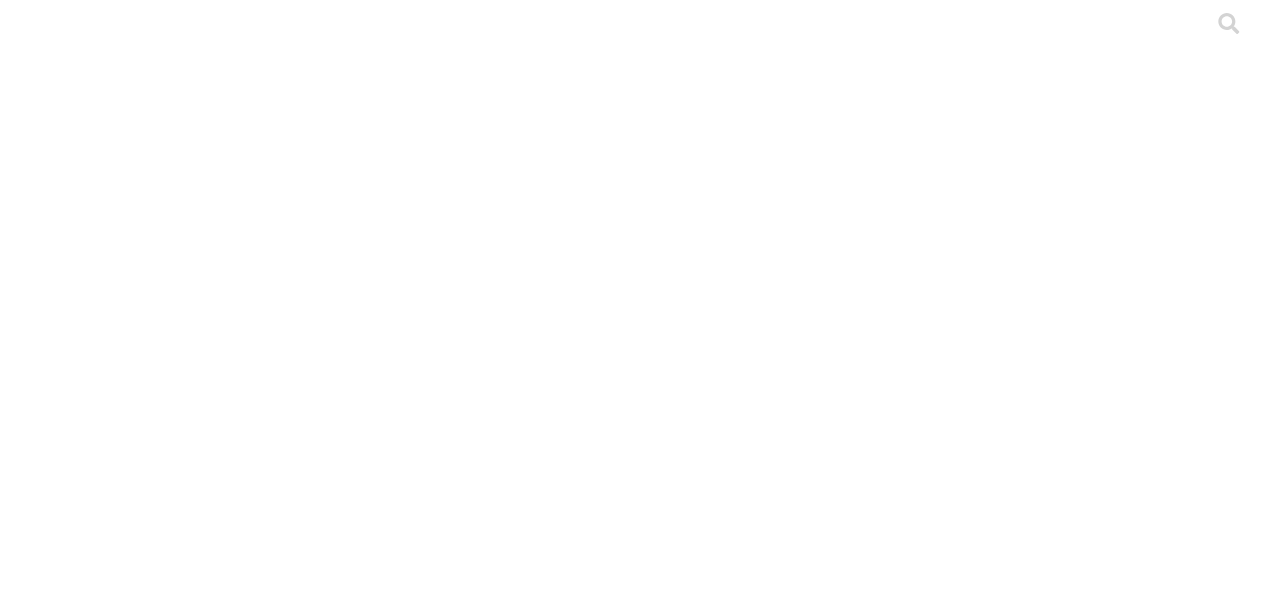 scroll, scrollTop: 342, scrollLeft: 0, axis: vertical 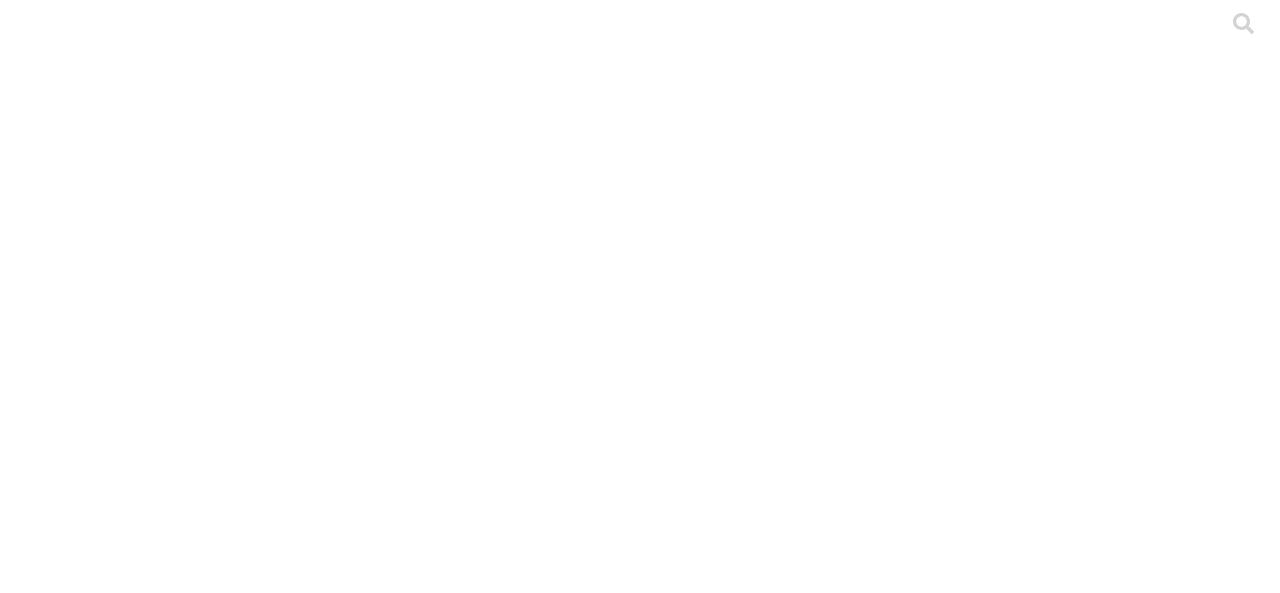 click on ".cls-1 {
fill: #d6d6d6;
}
CEBA" at bounding box center (640, 2872) 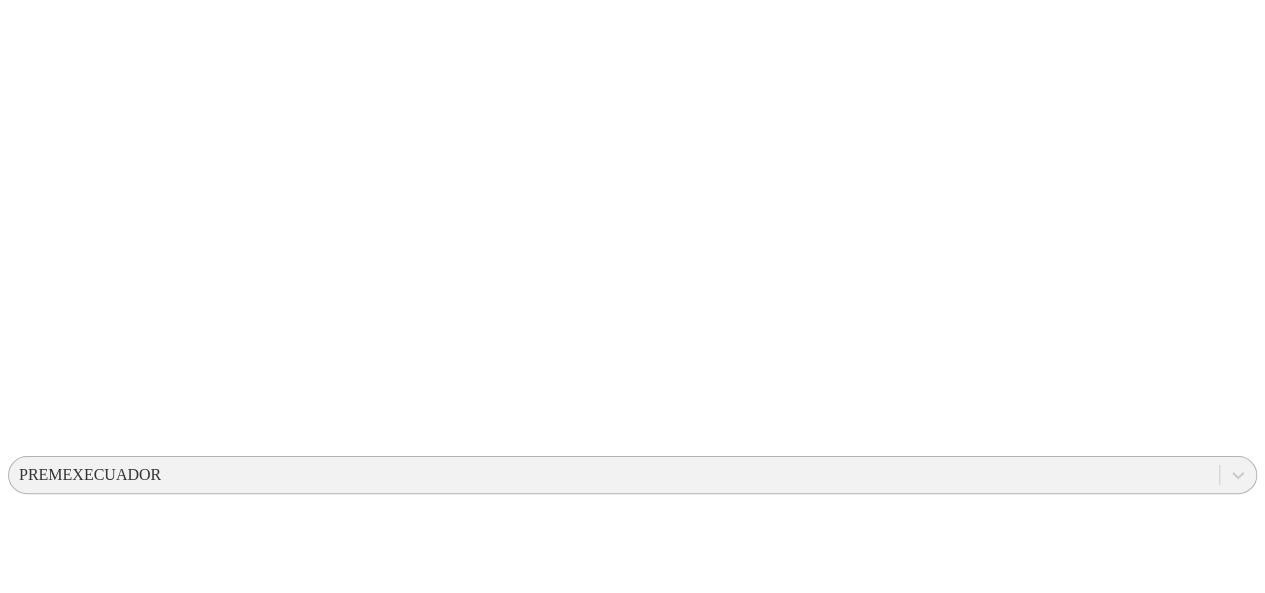 scroll, scrollTop: 358, scrollLeft: 0, axis: vertical 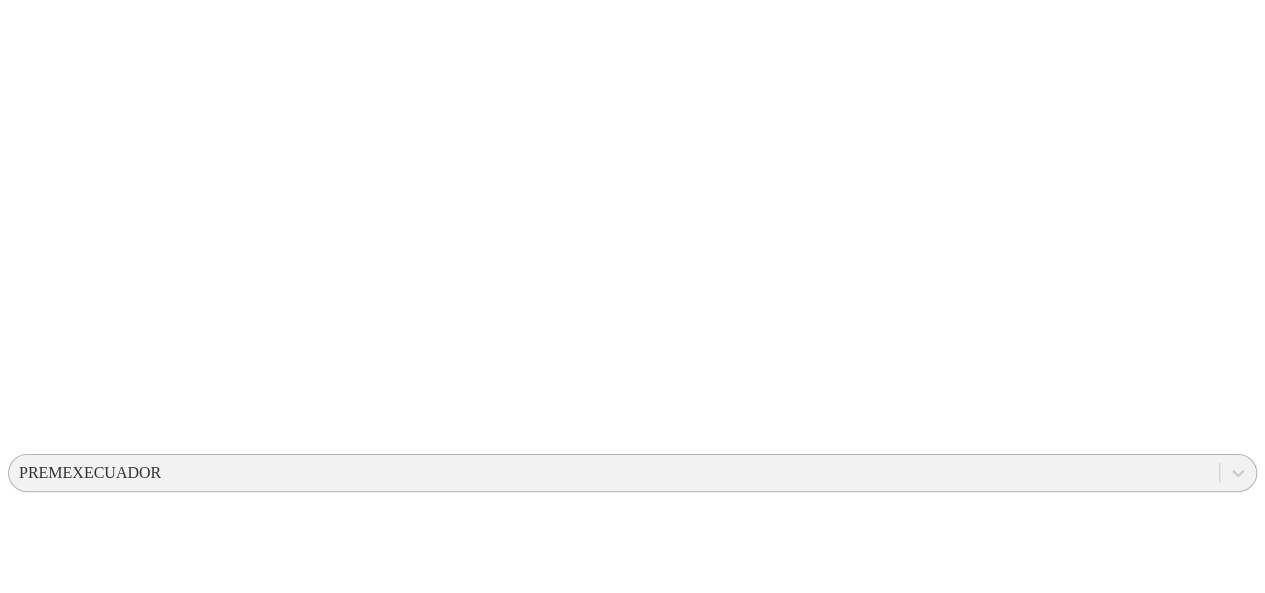 click on "inalsur_porcicultura_ceba_2024.xlsx" at bounding box center (126, 2469) 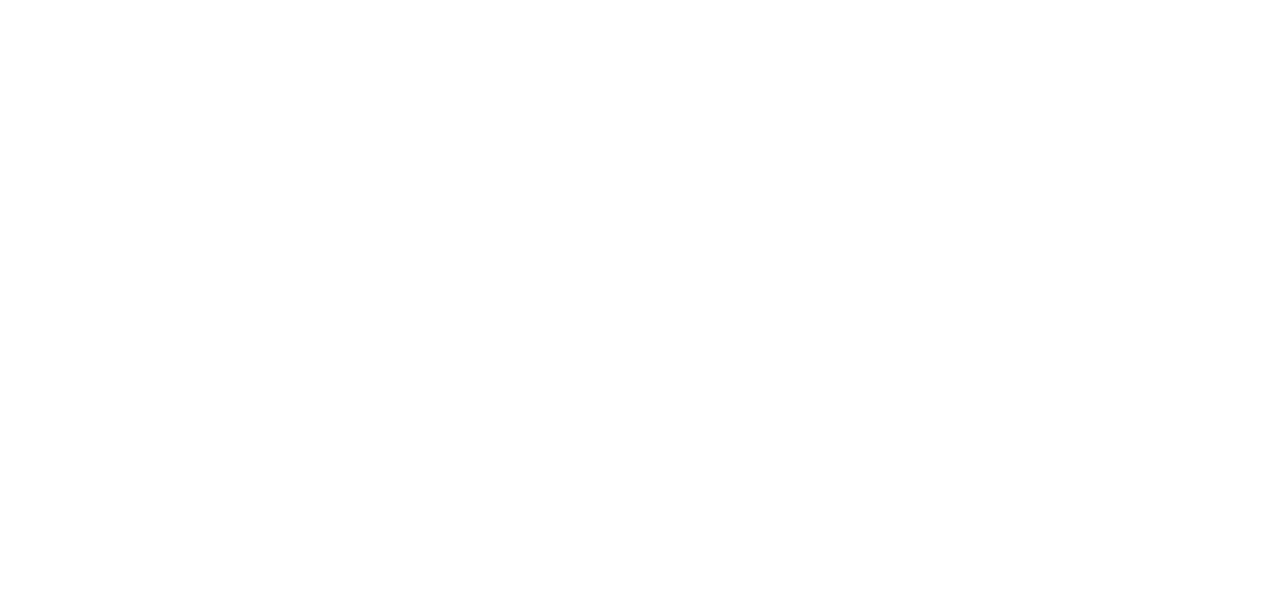 scroll, scrollTop: 145, scrollLeft: 0, axis: vertical 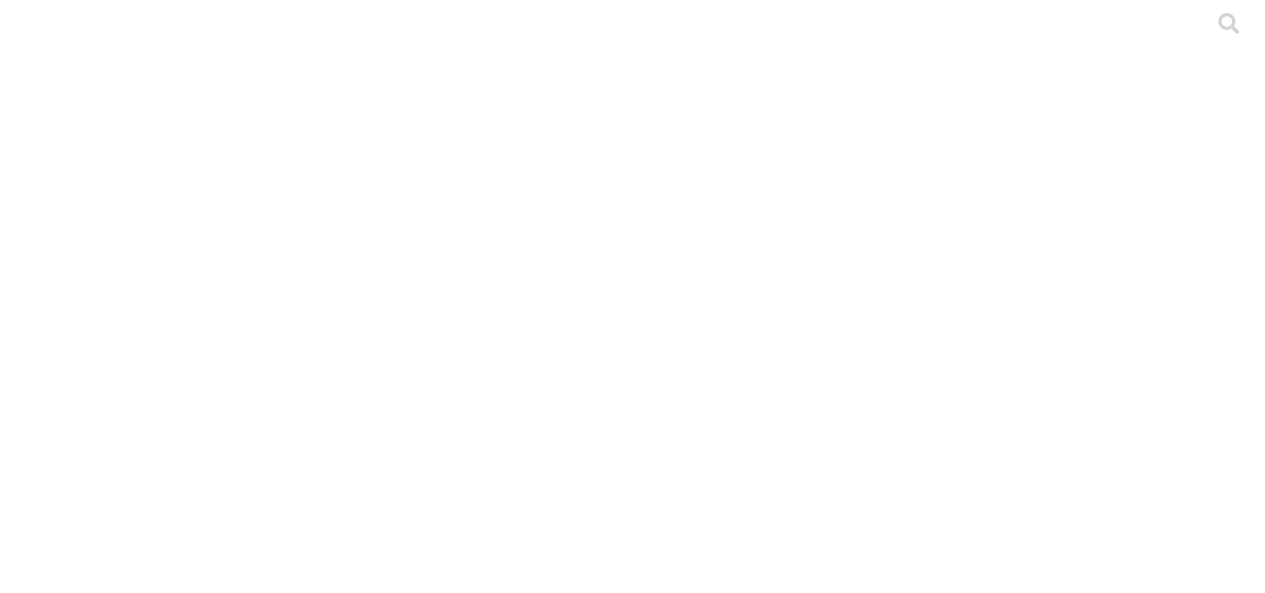 click on "PREMEXECUADOR" at bounding box center (90, 831) 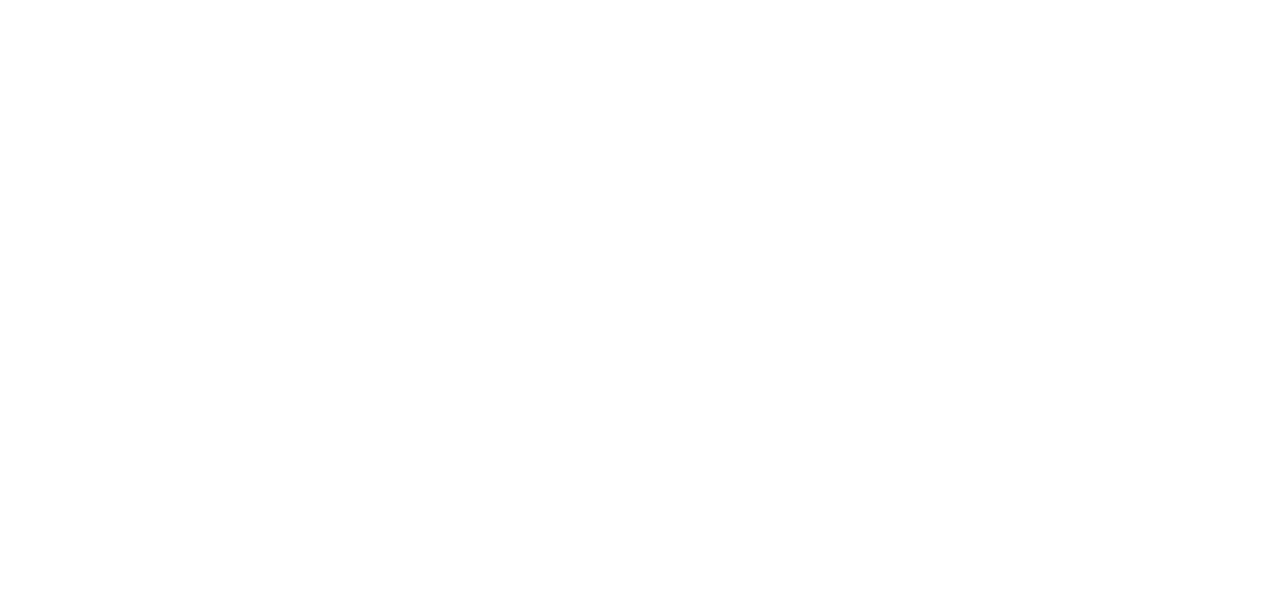 click on "File Manager" at bounding box center (640, 2231) 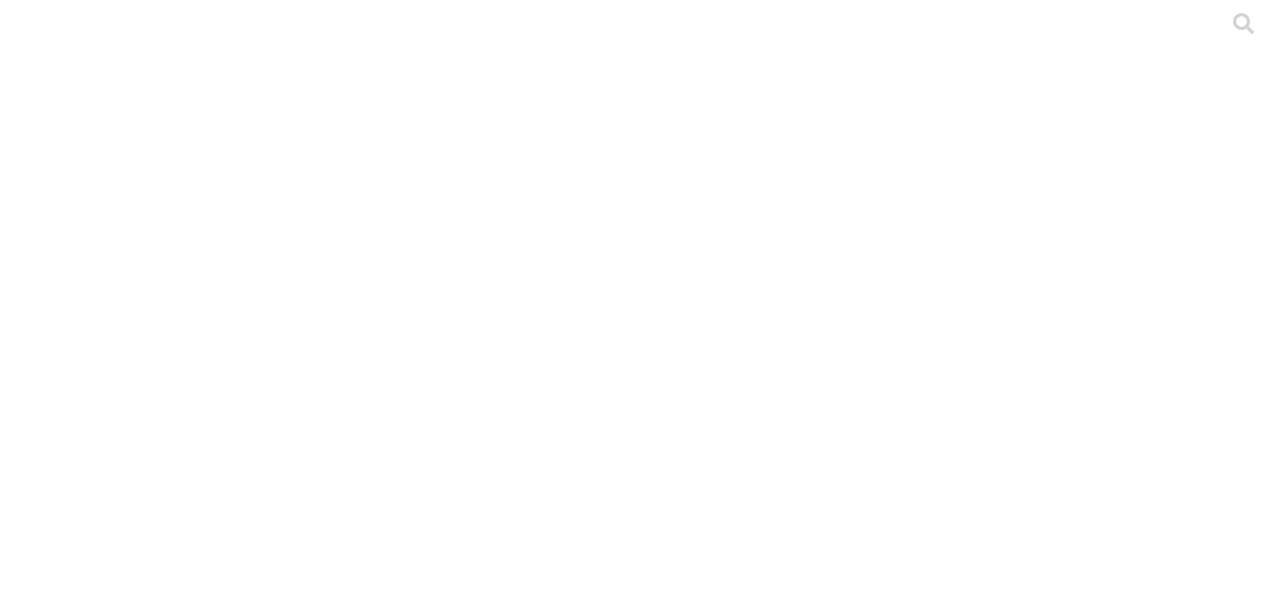 click on ".cls-1 {
fill: #d6d6d6;
}
ETL" at bounding box center (640, 2872) 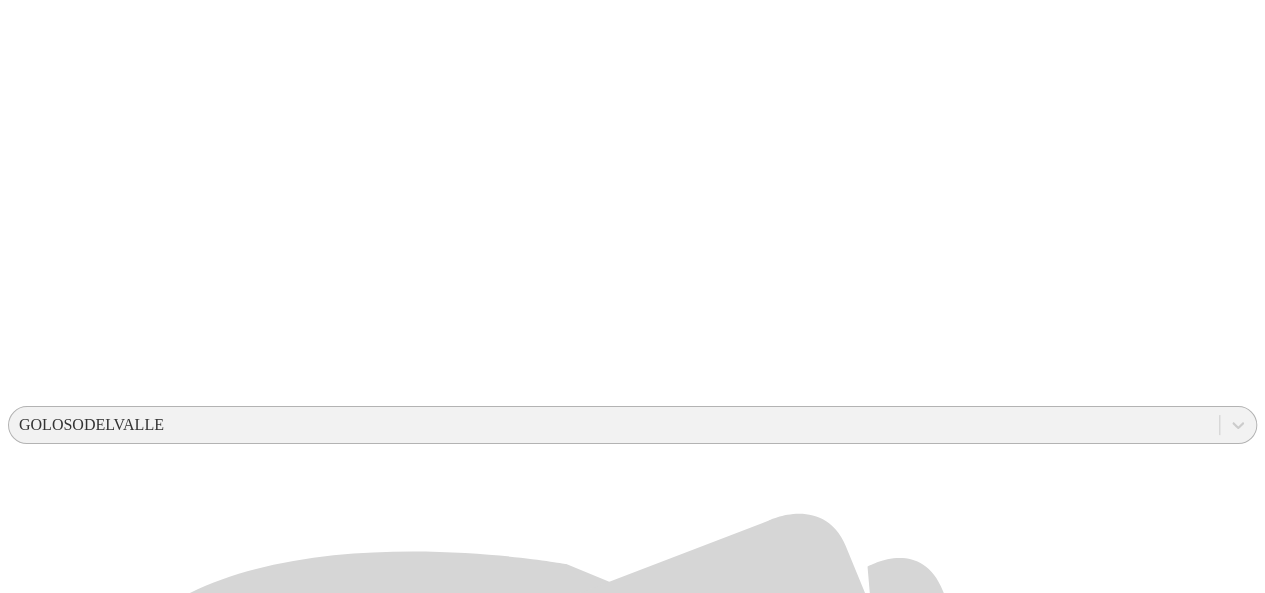 scroll, scrollTop: 470, scrollLeft: 0, axis: vertical 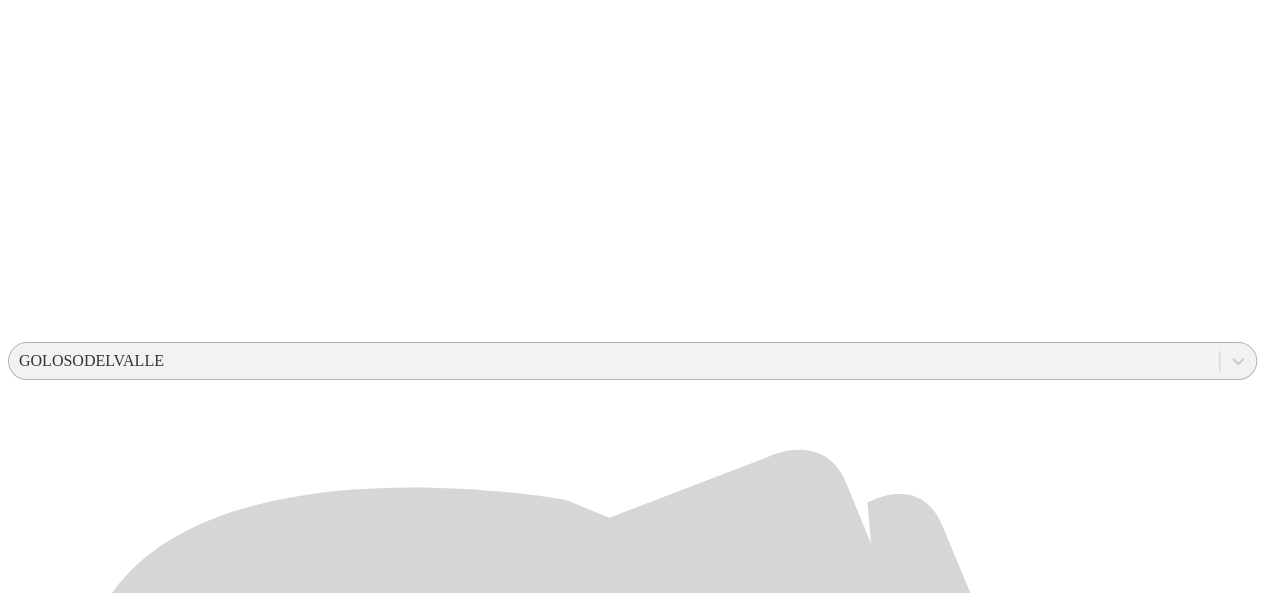 click on ".cls-1 {
fill: #d6d6d6;
}
LEDESMA" at bounding box center (632, 15092) 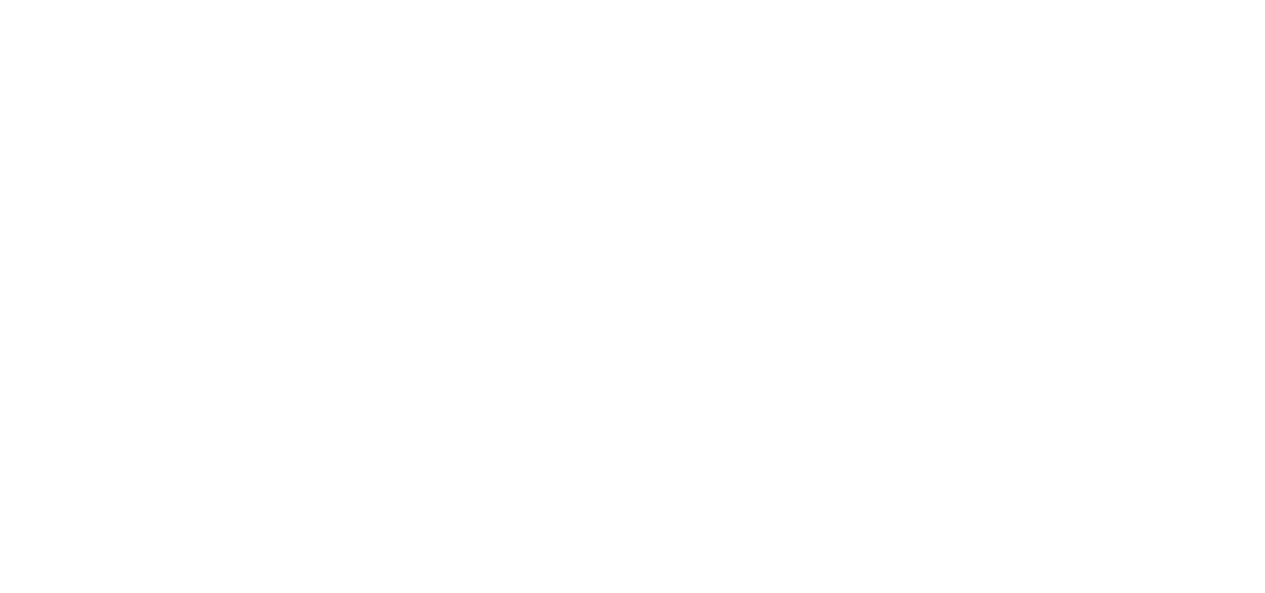 scroll, scrollTop: 0, scrollLeft: 0, axis: both 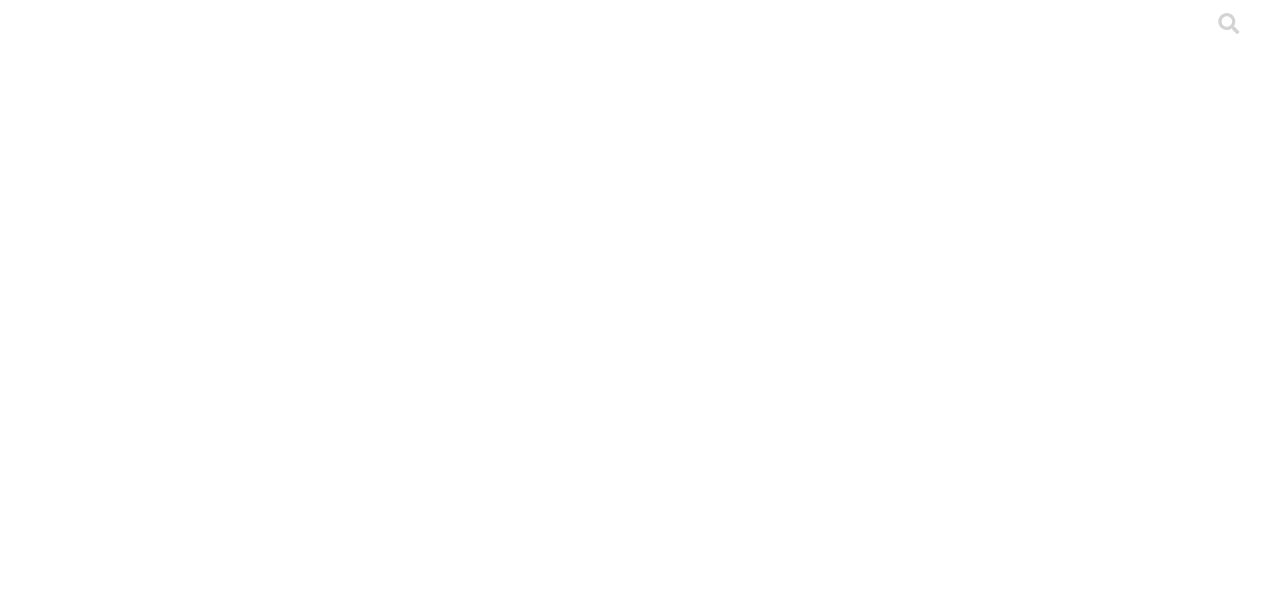 click on "GOLOSODELVALLE" at bounding box center [91, 831] 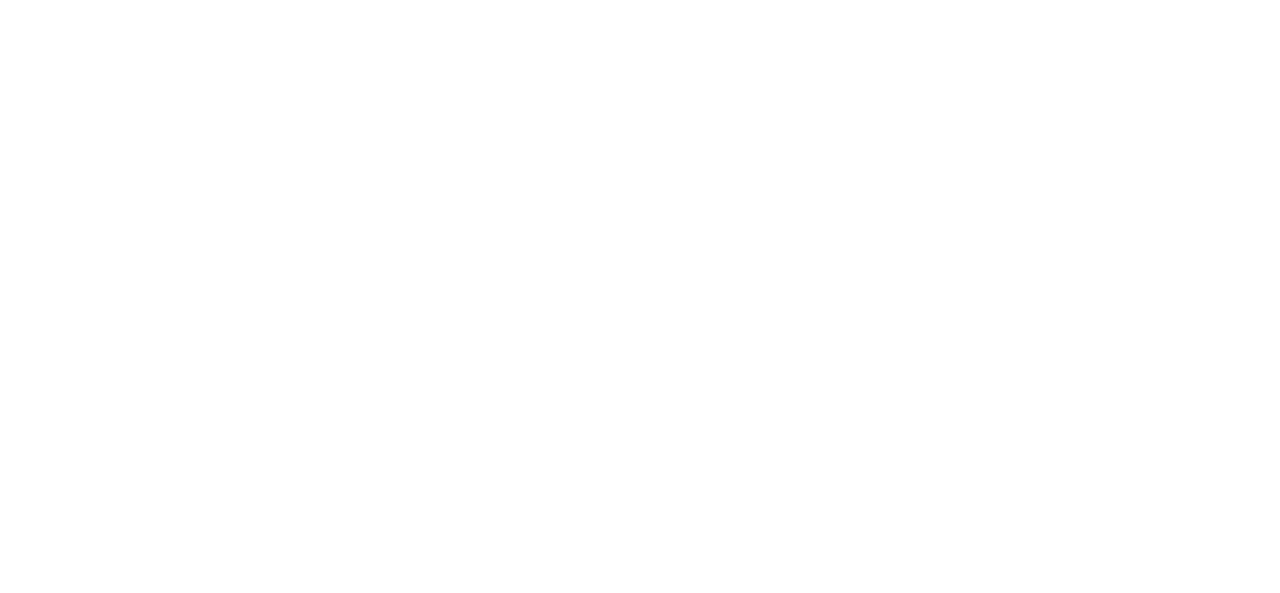 click 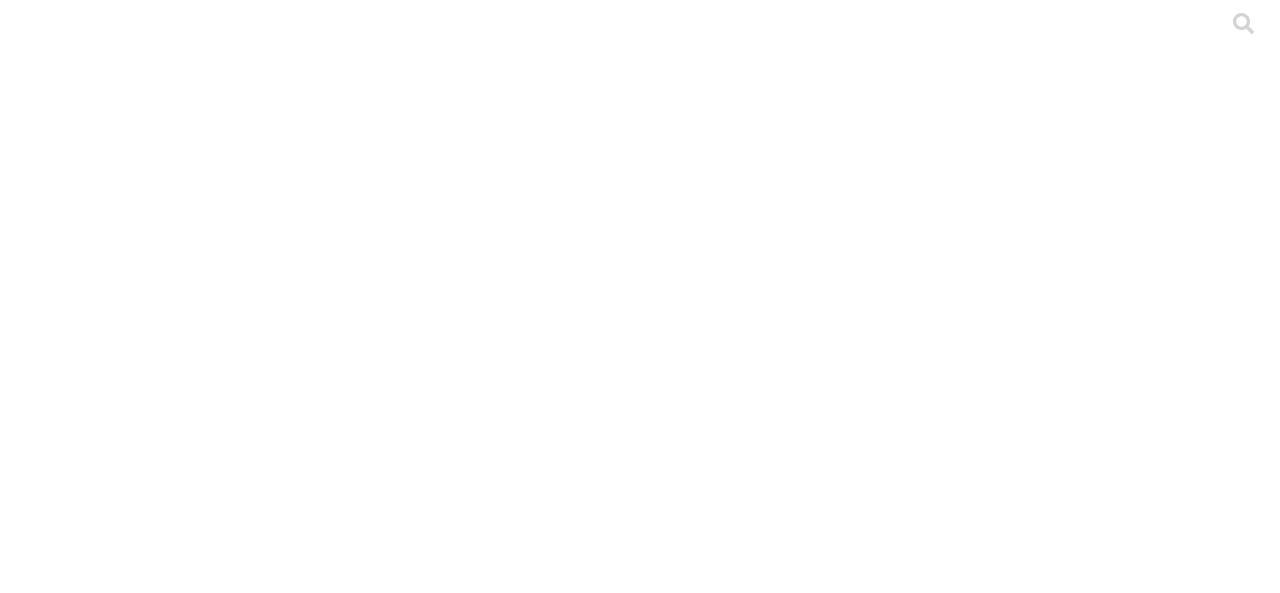 click on ".cls-1 {
fill: #d6d6d6;
}
ETL" at bounding box center [640, 2872] 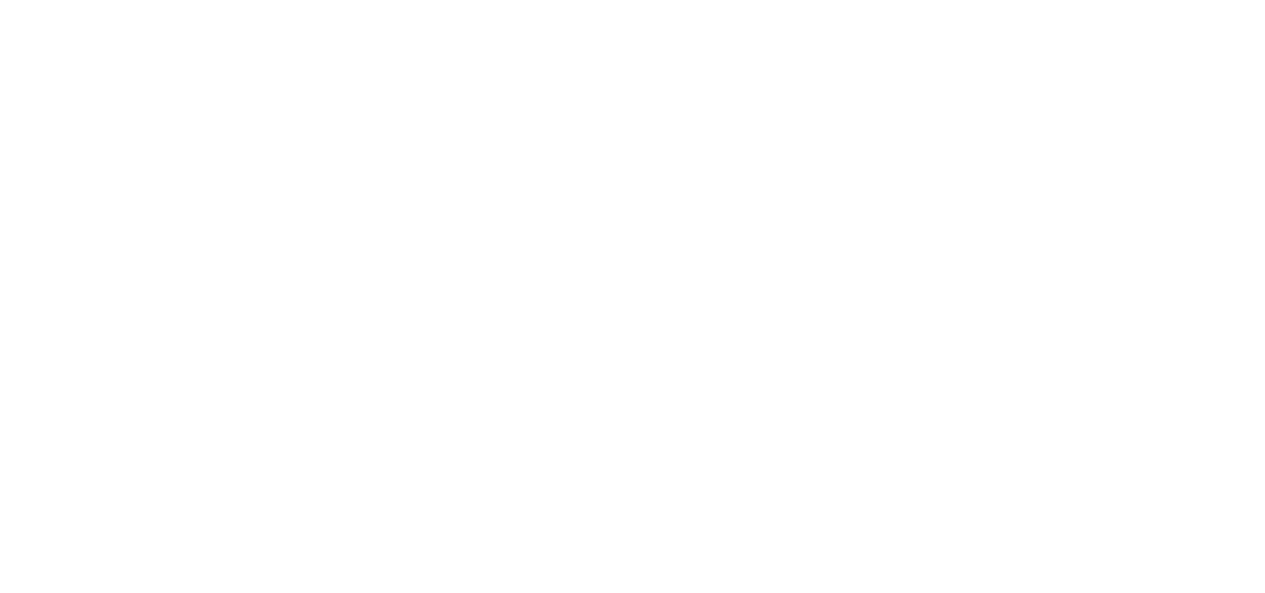 scroll, scrollTop: 0, scrollLeft: 0, axis: both 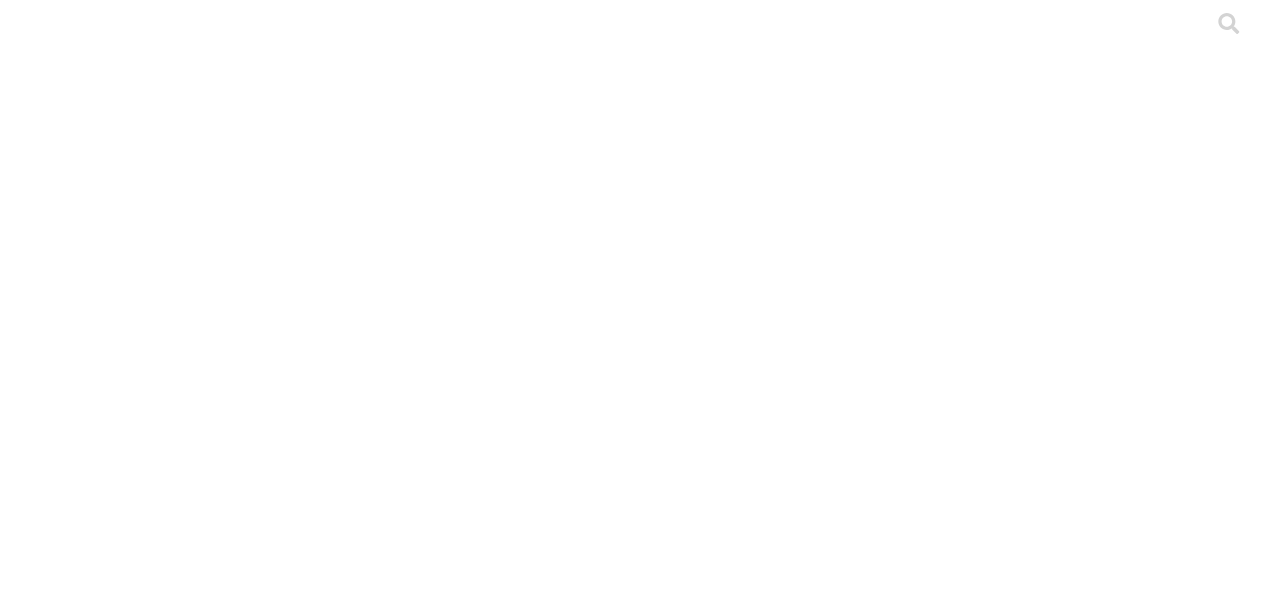 click on "[FIRST]" at bounding box center [632, 5394] 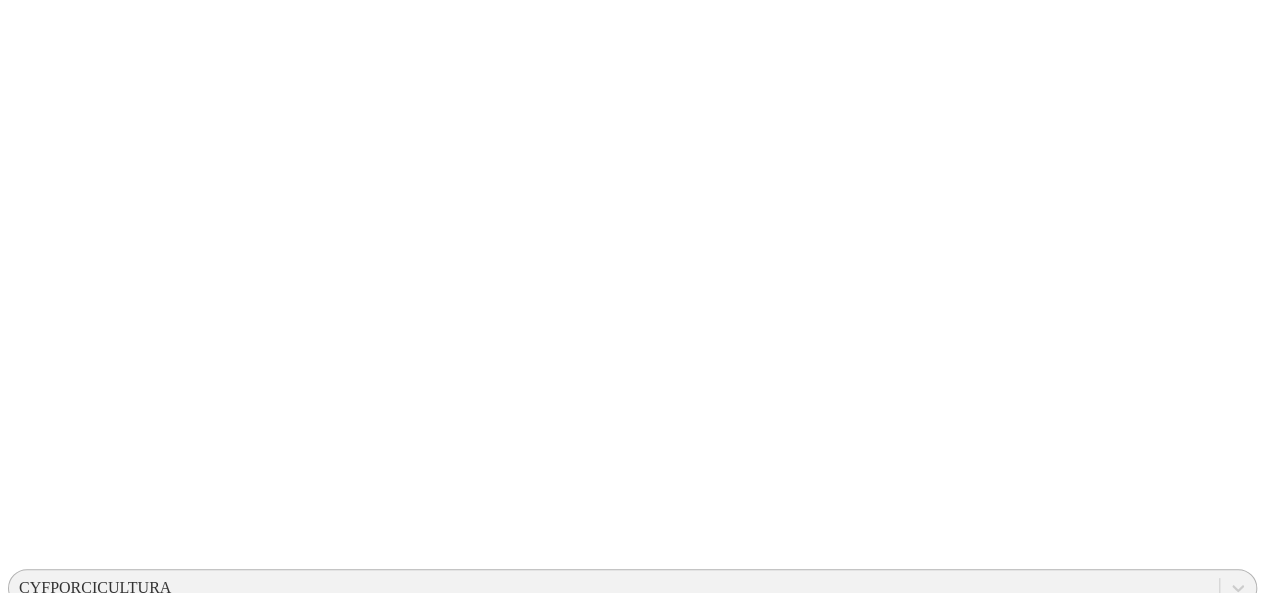 scroll, scrollTop: 263, scrollLeft: 0, axis: vertical 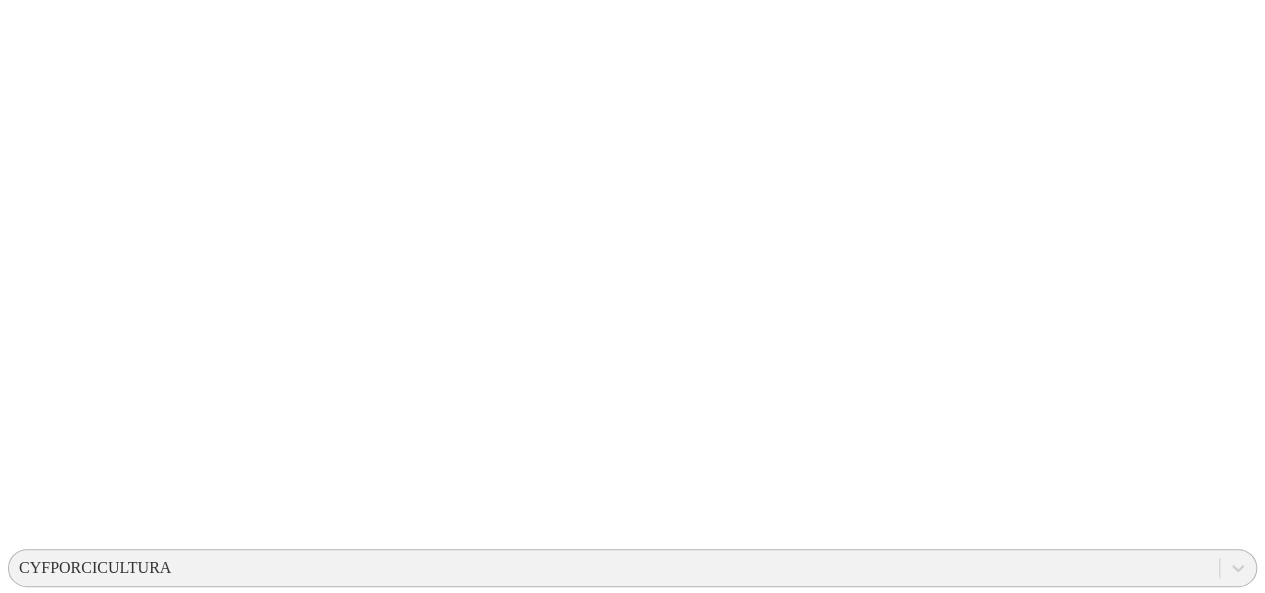 click on "AGROPECUARIA GOLOSO DEL VALLE" at bounding box center [632, 13384] 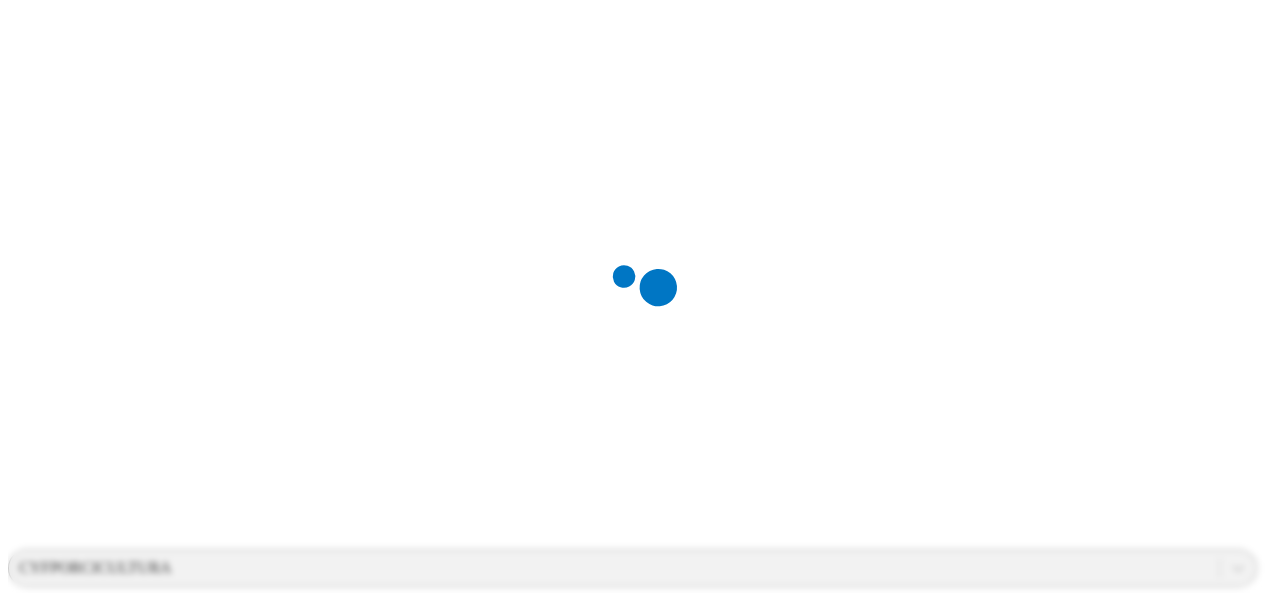 scroll, scrollTop: 0, scrollLeft: 0, axis: both 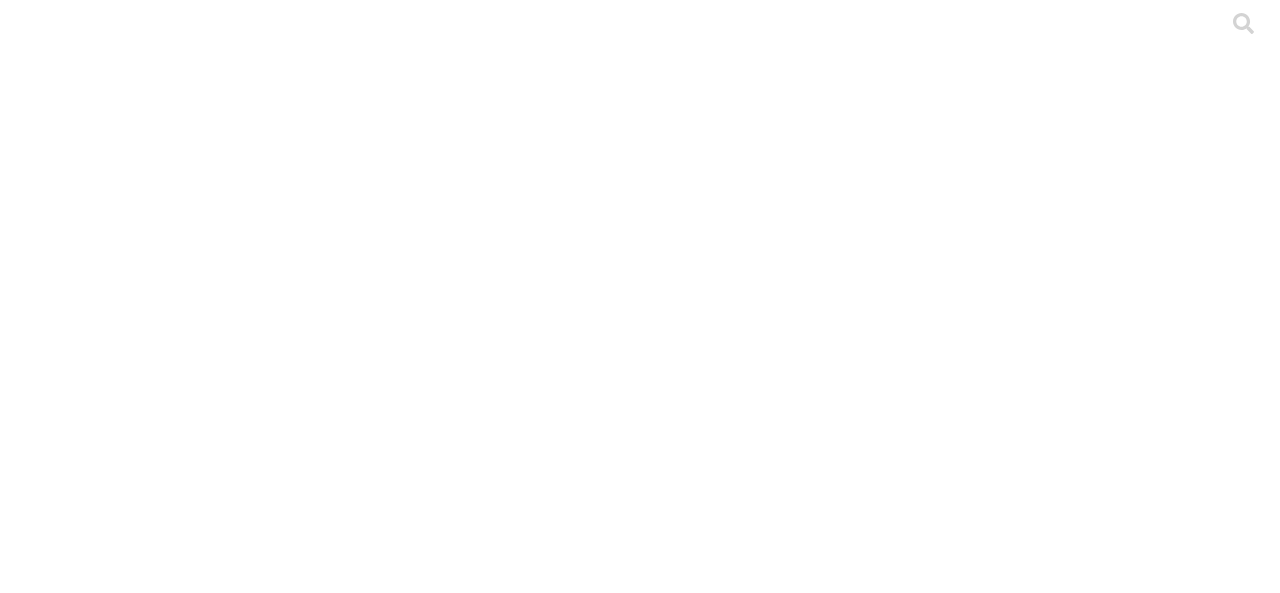 click on ".cls-1 {
fill: #d6d6d6;
}
PRECEBO" at bounding box center (640, 5444) 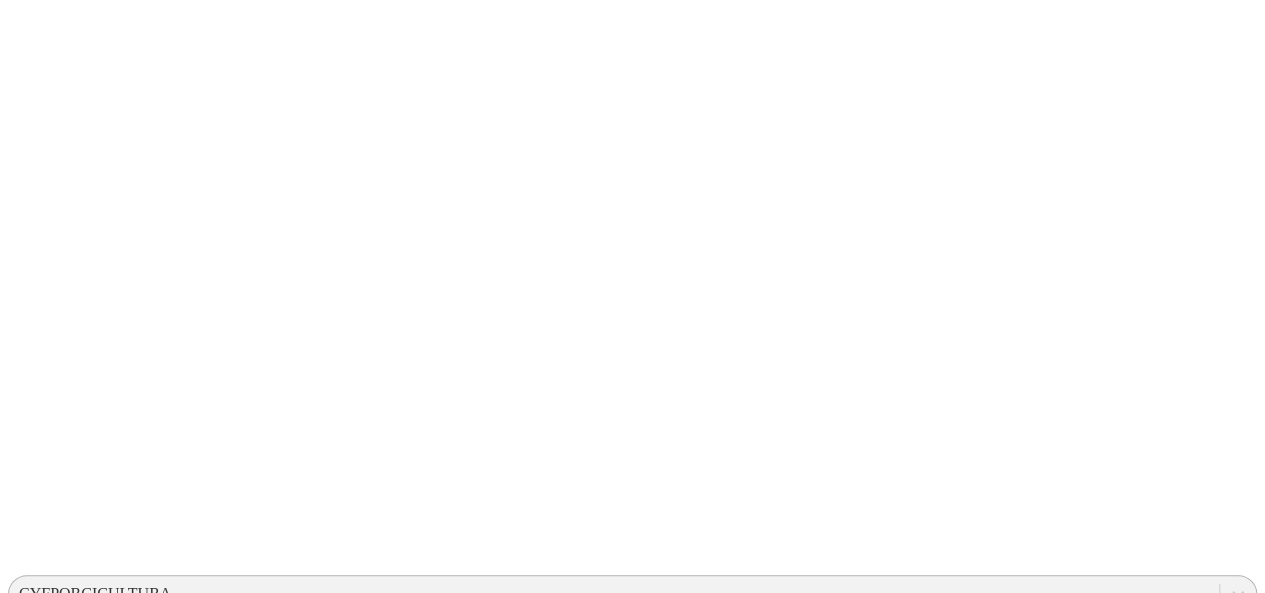 scroll, scrollTop: 0, scrollLeft: 0, axis: both 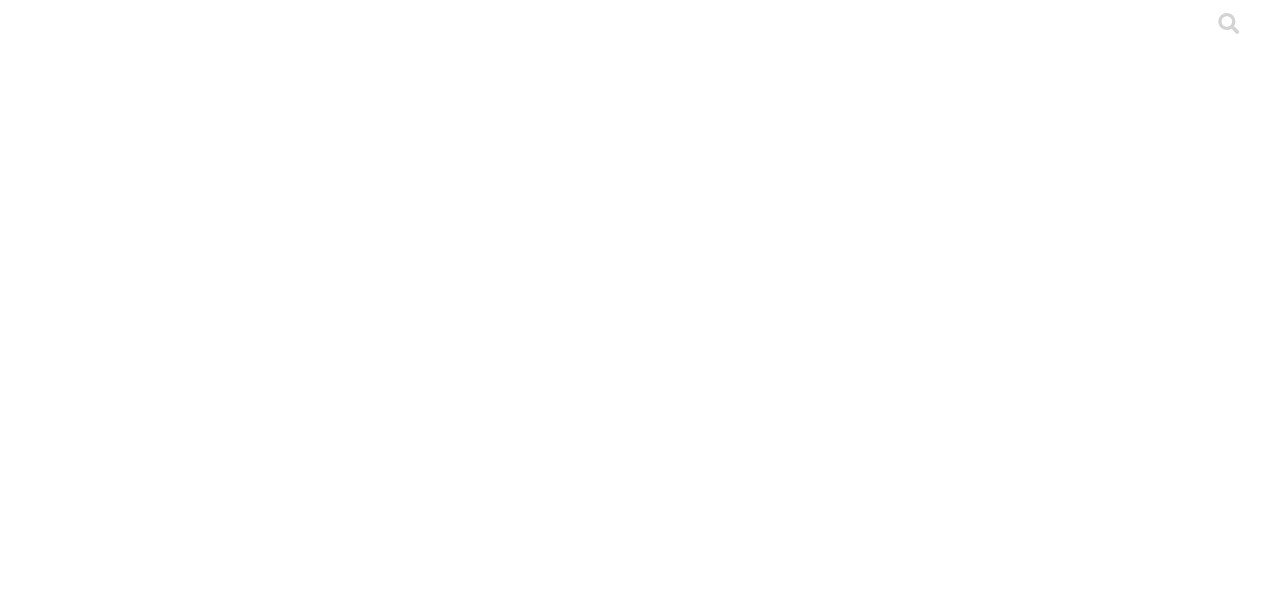 click on ".cls-1 {
fill: #d6d6d6;
}
EDESMA" at bounding box center [632, 2852] 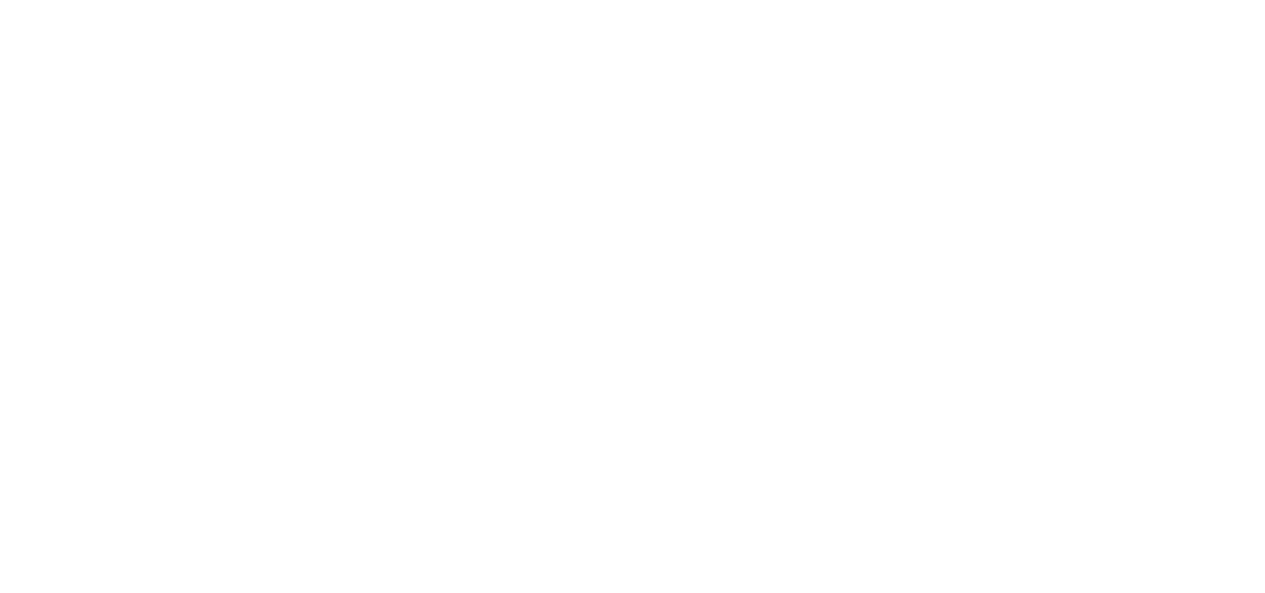 scroll, scrollTop: 0, scrollLeft: 0, axis: both 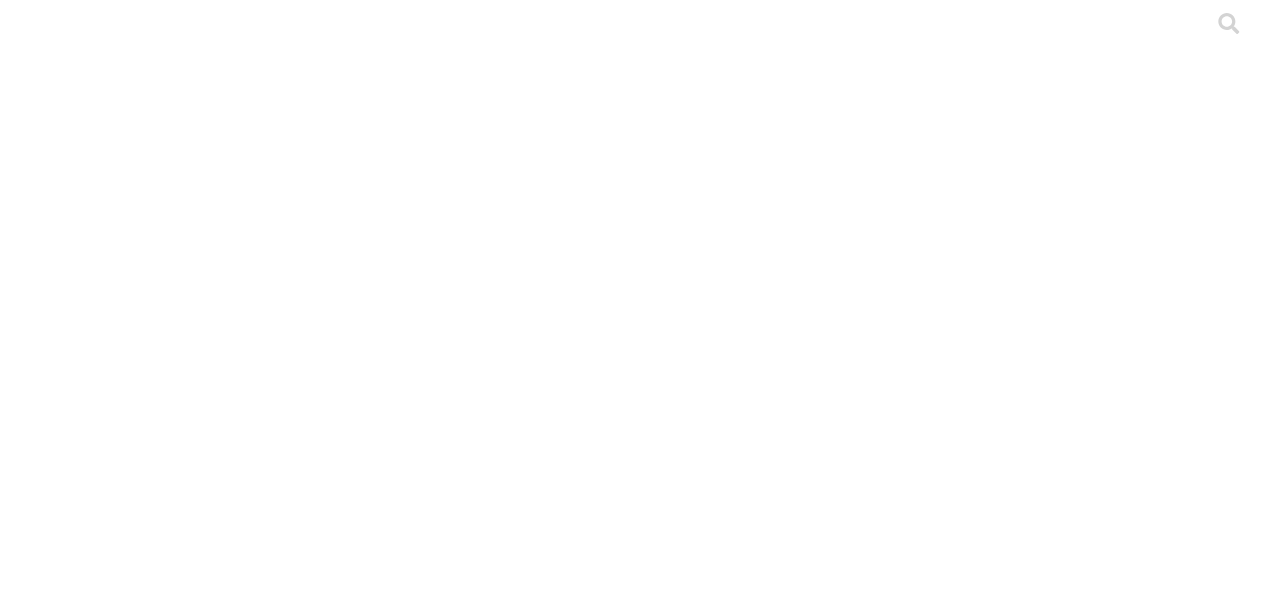 click on "AGROPECUARIA GOLOSO DEL VALLE" at bounding box center (281, 2135) 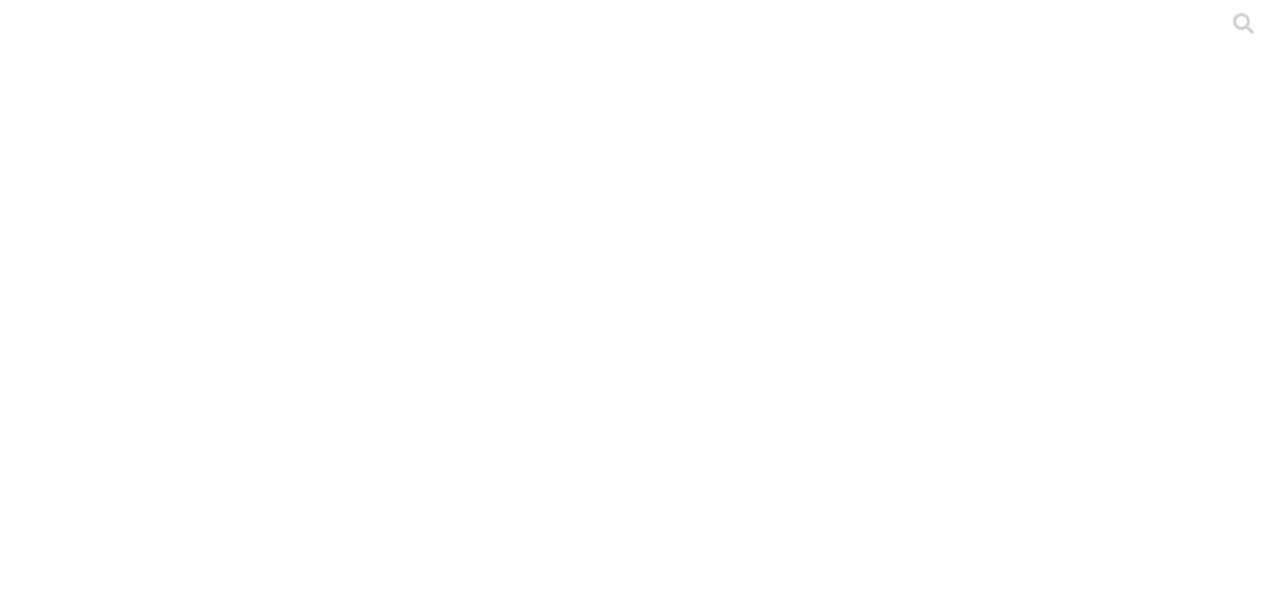 click on "PRECEBO" at bounding box center (640, 6078) 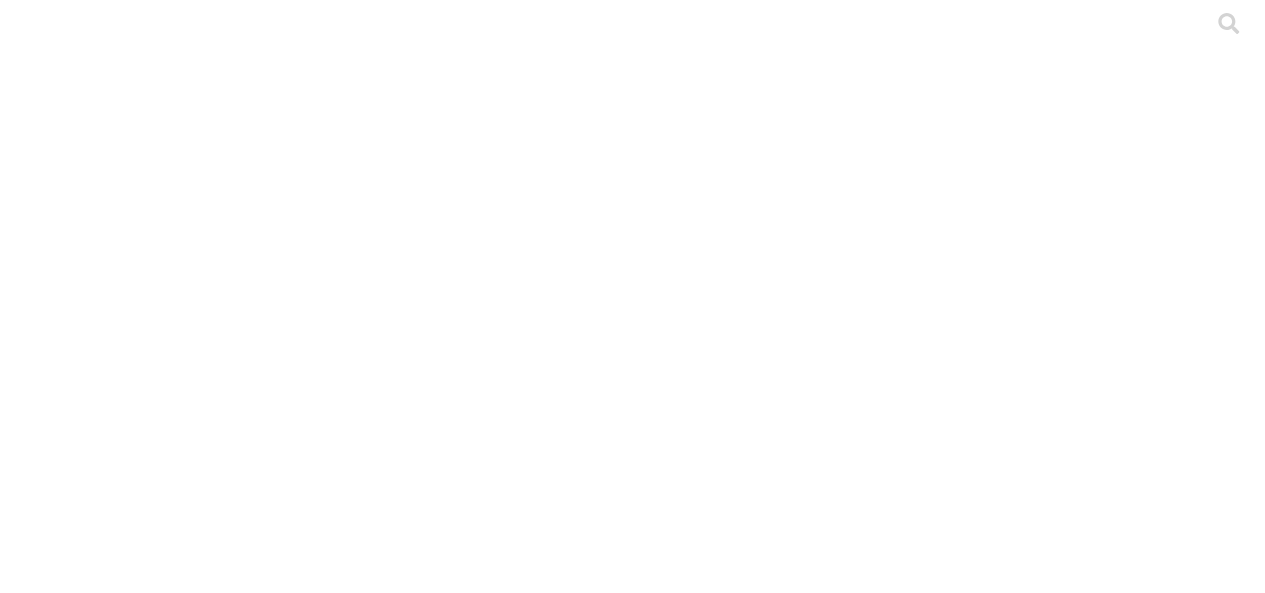click on "CYFPORCICULTURA" at bounding box center [95, 831] 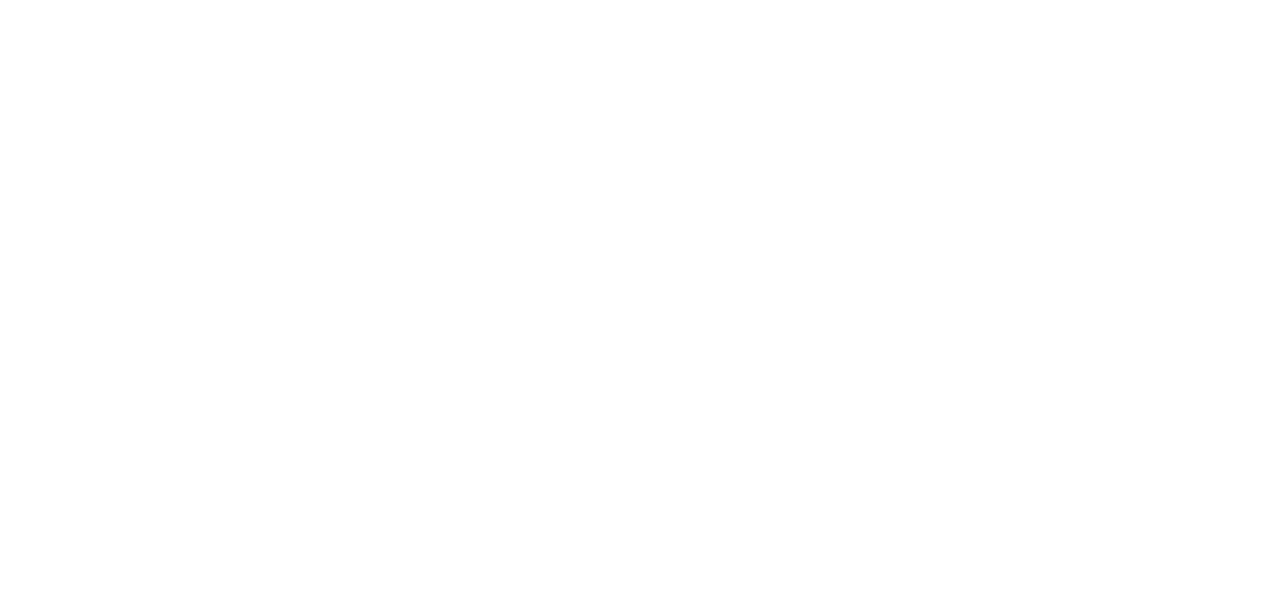 click 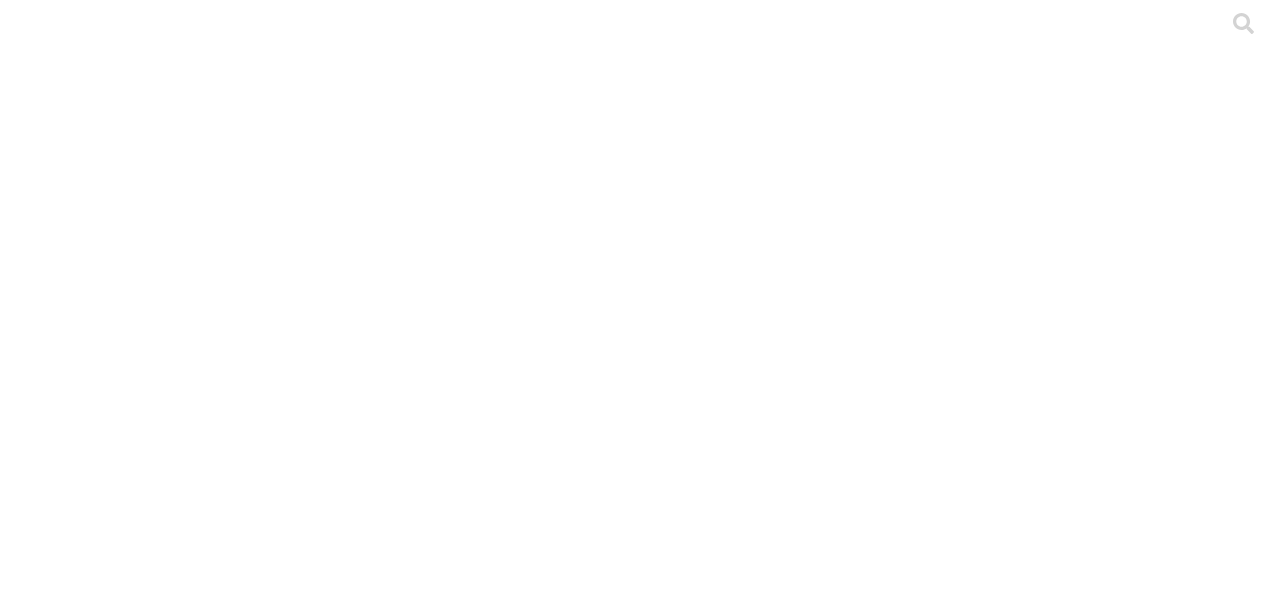 click on ".cls-1 {
fill: #d6d6d6;
}
ETL" at bounding box center (640, 2872) 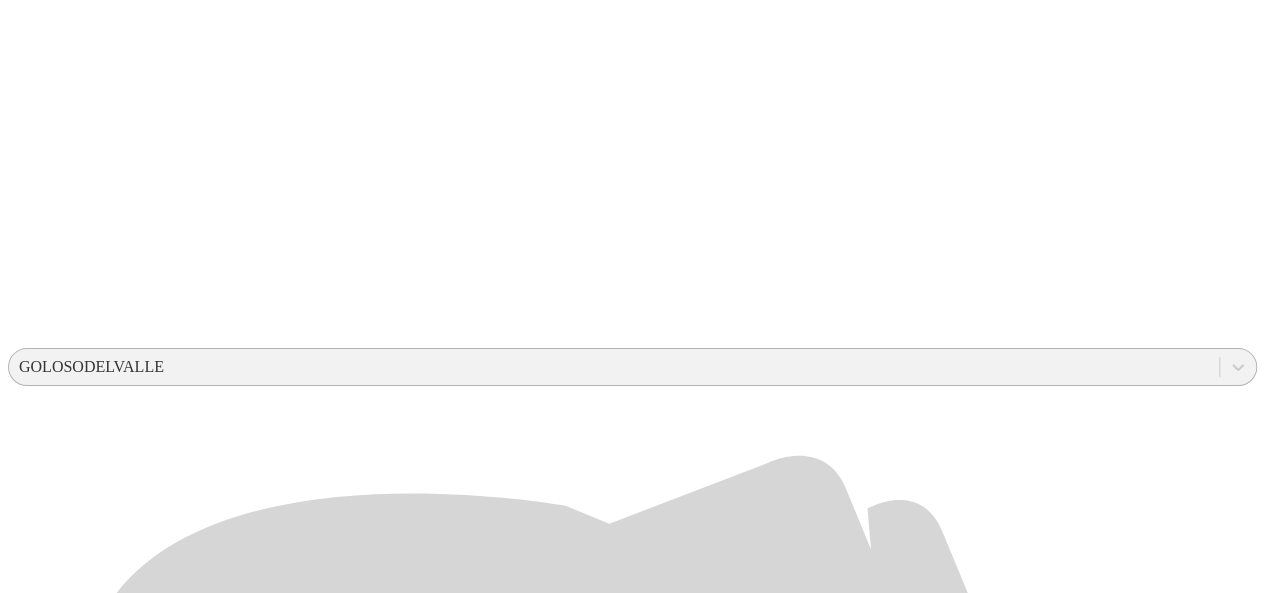 scroll, scrollTop: 470, scrollLeft: 0, axis: vertical 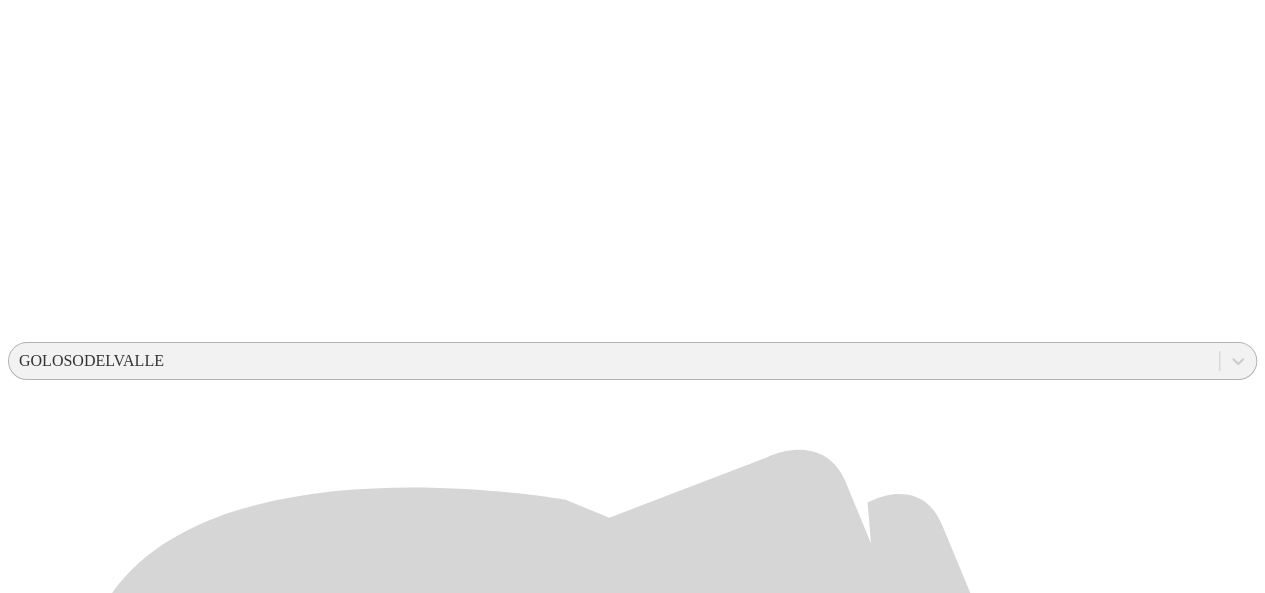 click on ".cls-1 {
fill: #d6d6d6;
}
LEDESMA" at bounding box center [632, 13821] 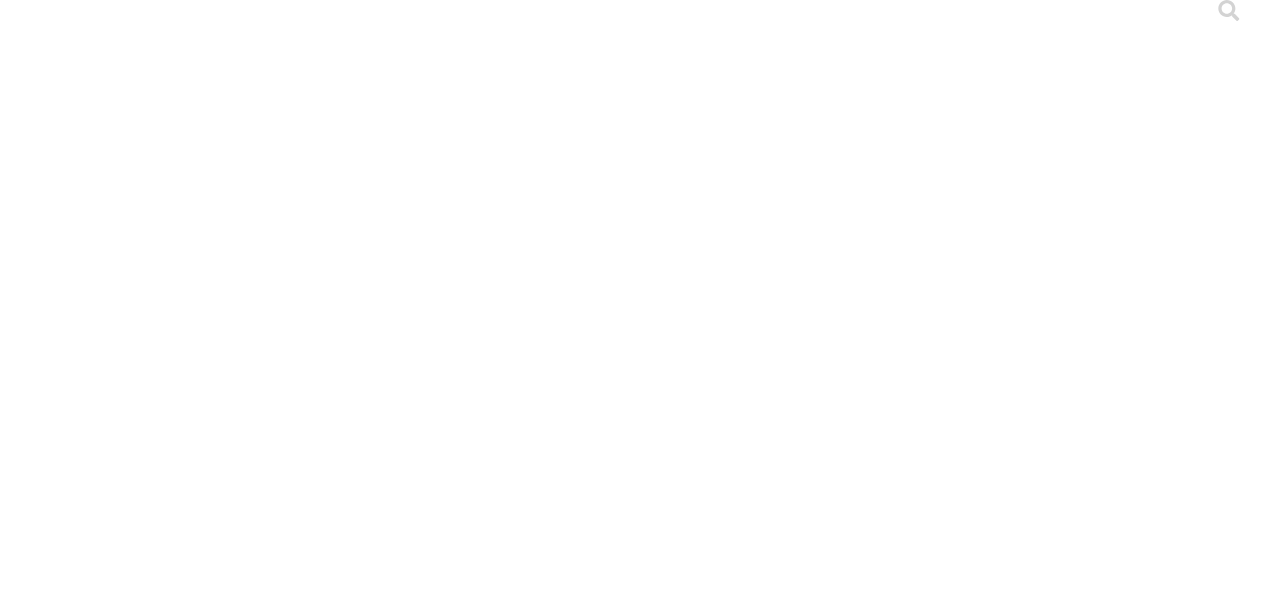 scroll, scrollTop: 14, scrollLeft: 0, axis: vertical 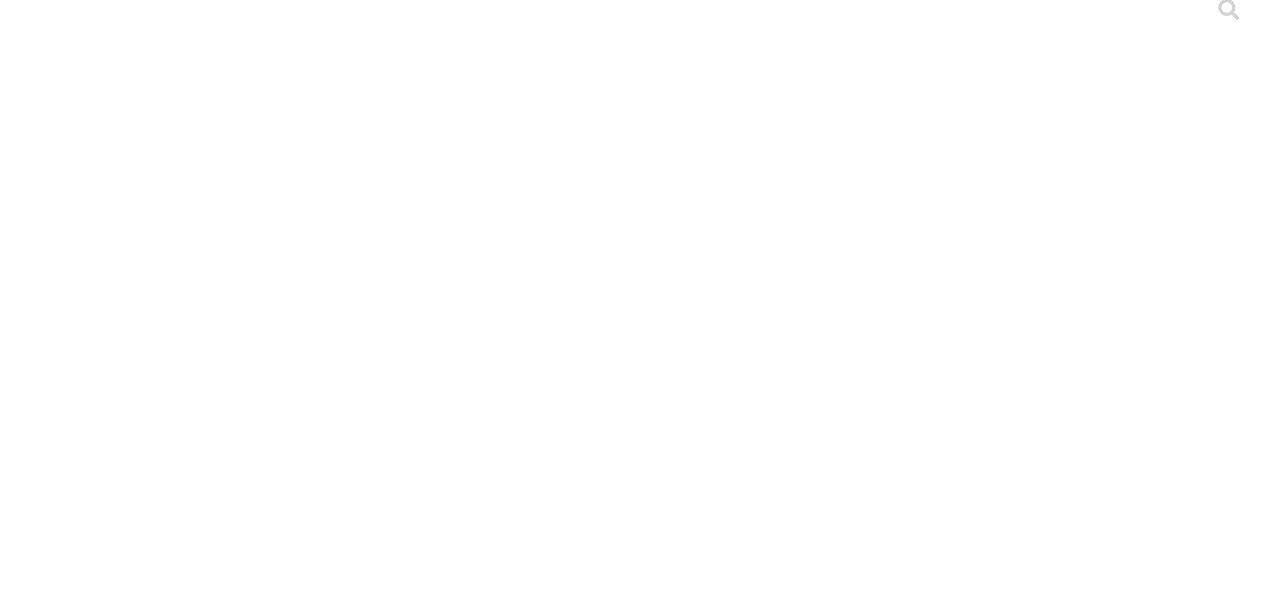 drag, startPoint x: 920, startPoint y: 235, endPoint x: 844, endPoint y: 229, distance: 76.23647 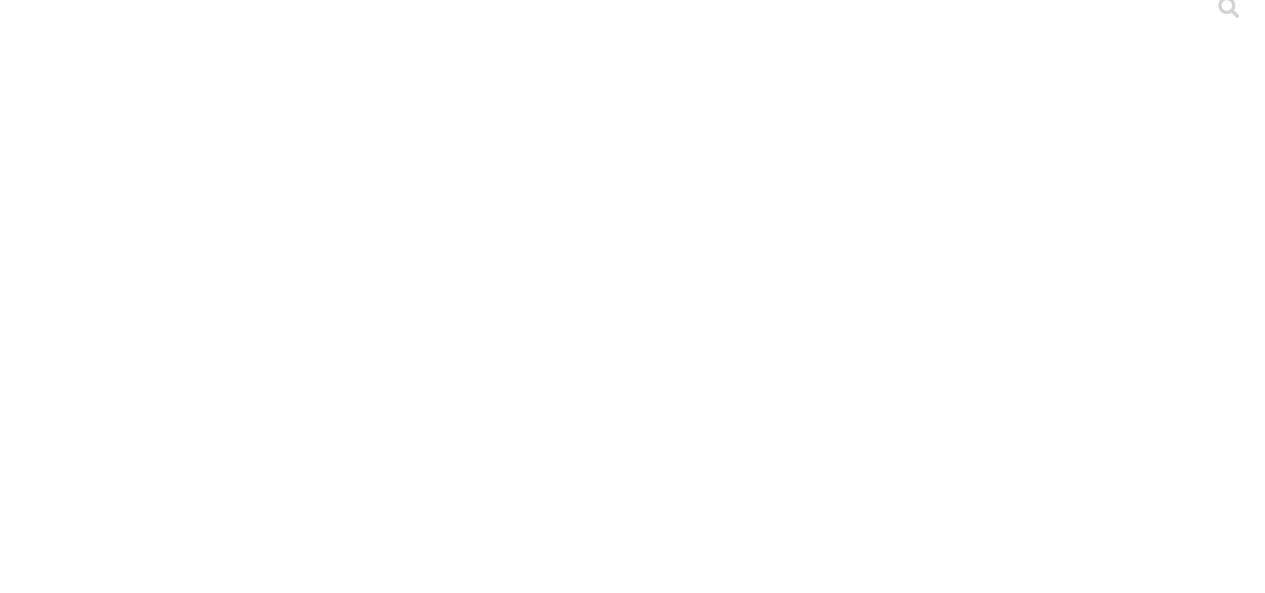 scroll, scrollTop: 0, scrollLeft: 0, axis: both 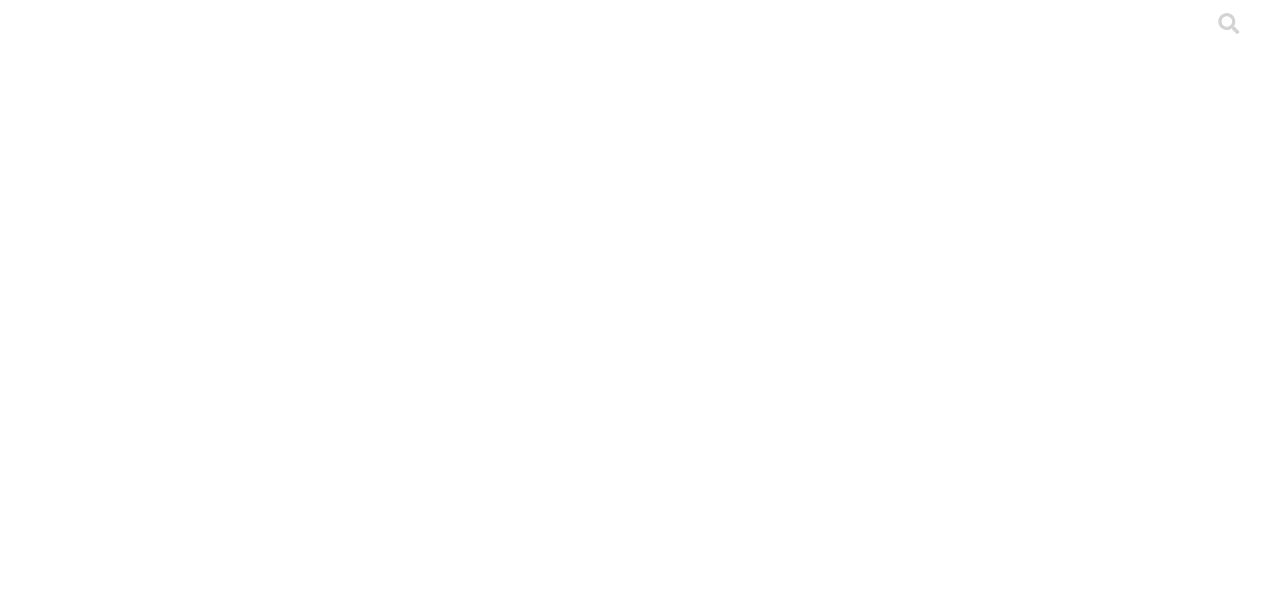 click 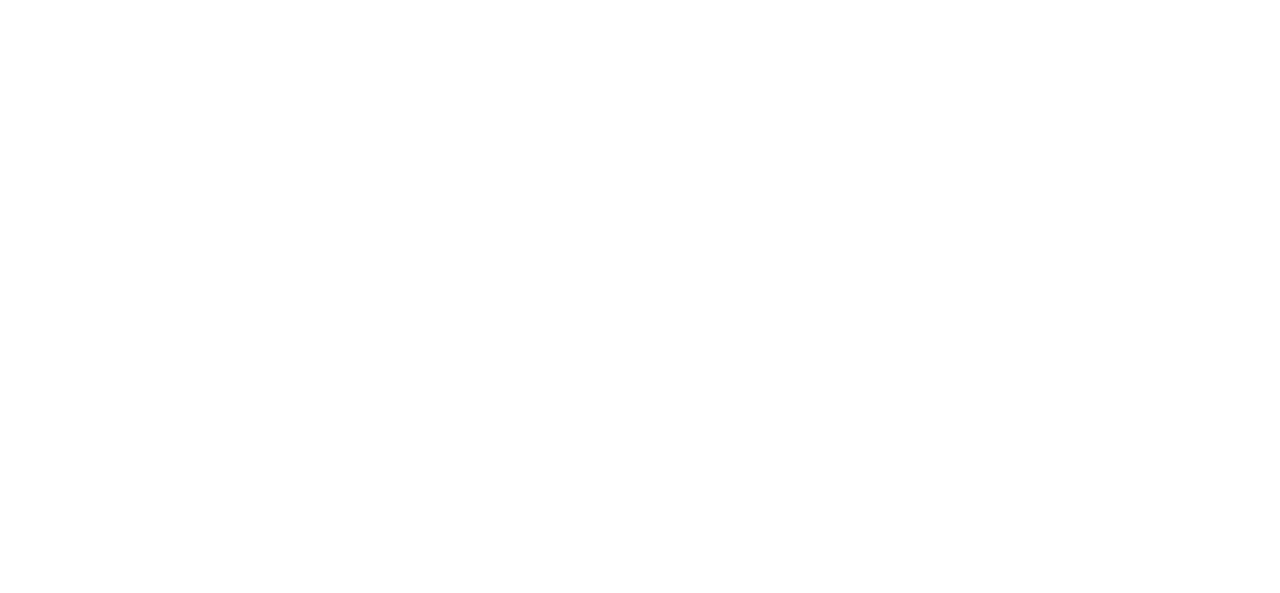 click on "GOLOSODELVALLE" at bounding box center [91, 831] 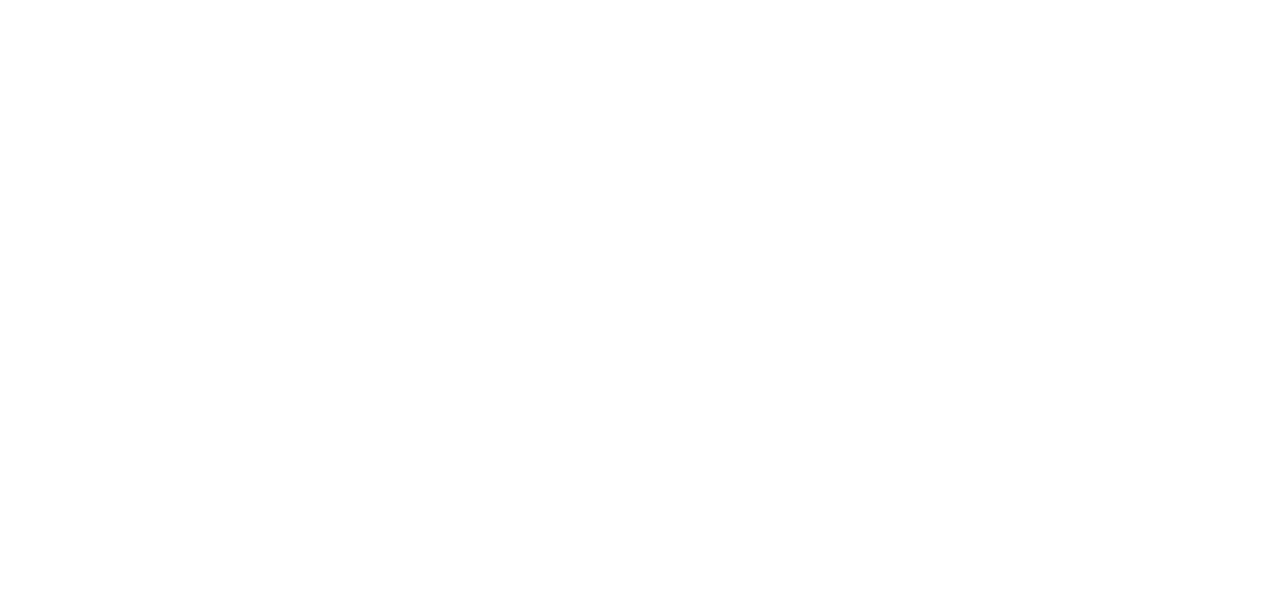 click 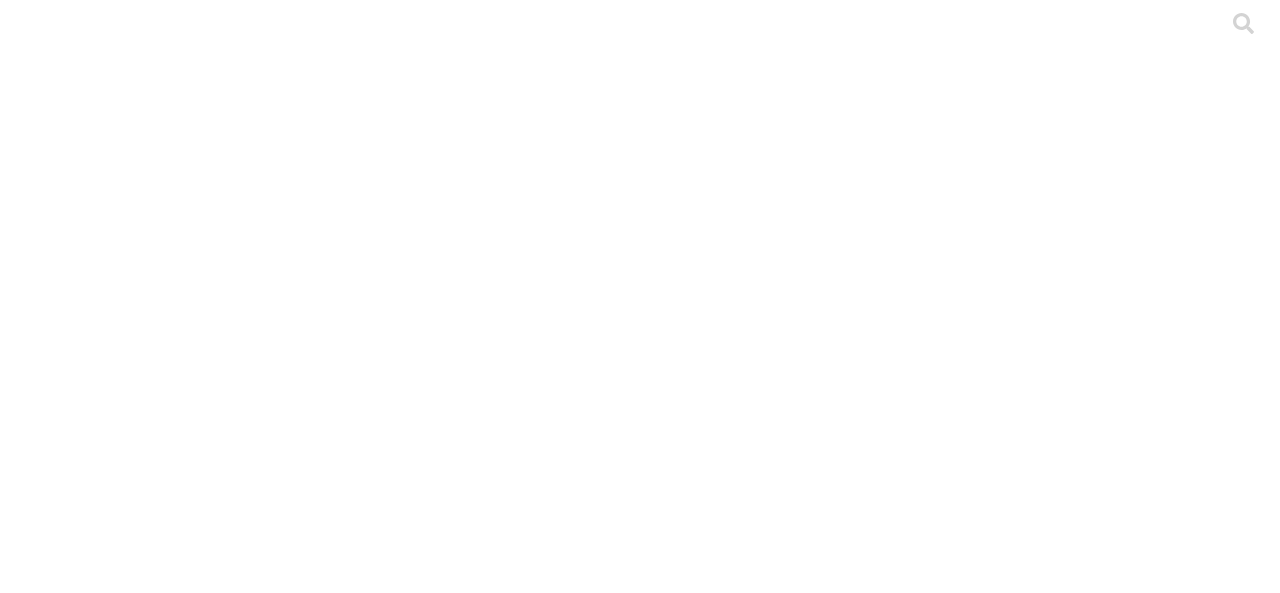 click on ".cls-1 {
fill: #d6d6d6;
}
ETL" at bounding box center (640, 2872) 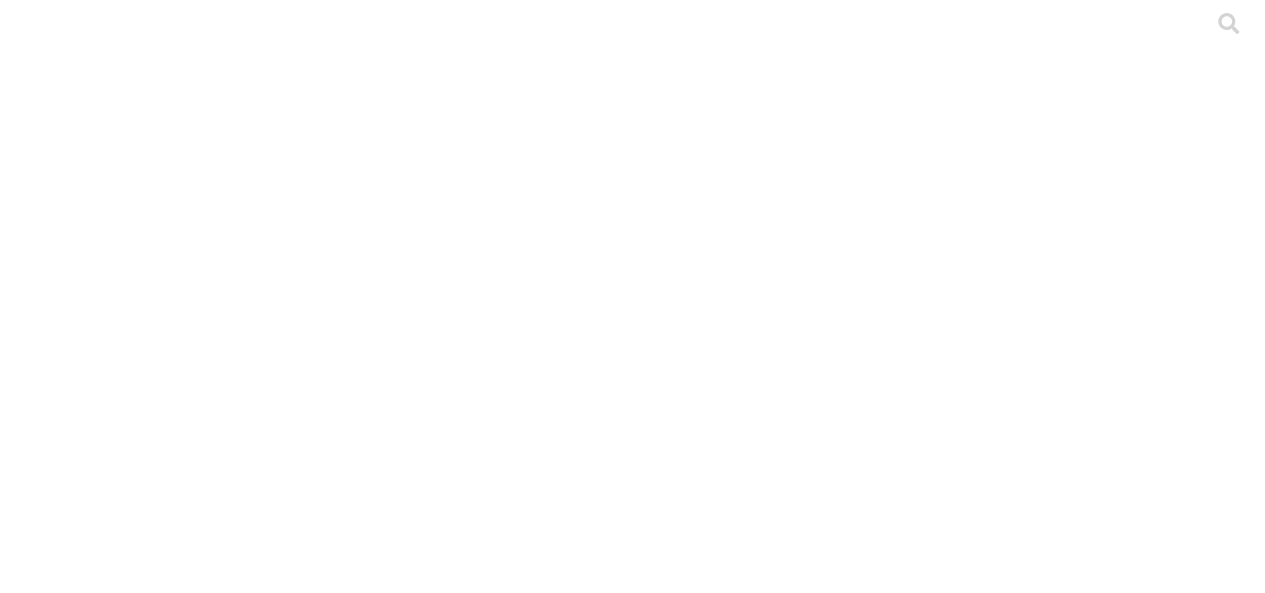 click on "PONEDORAS" at bounding box center [143, 2135] 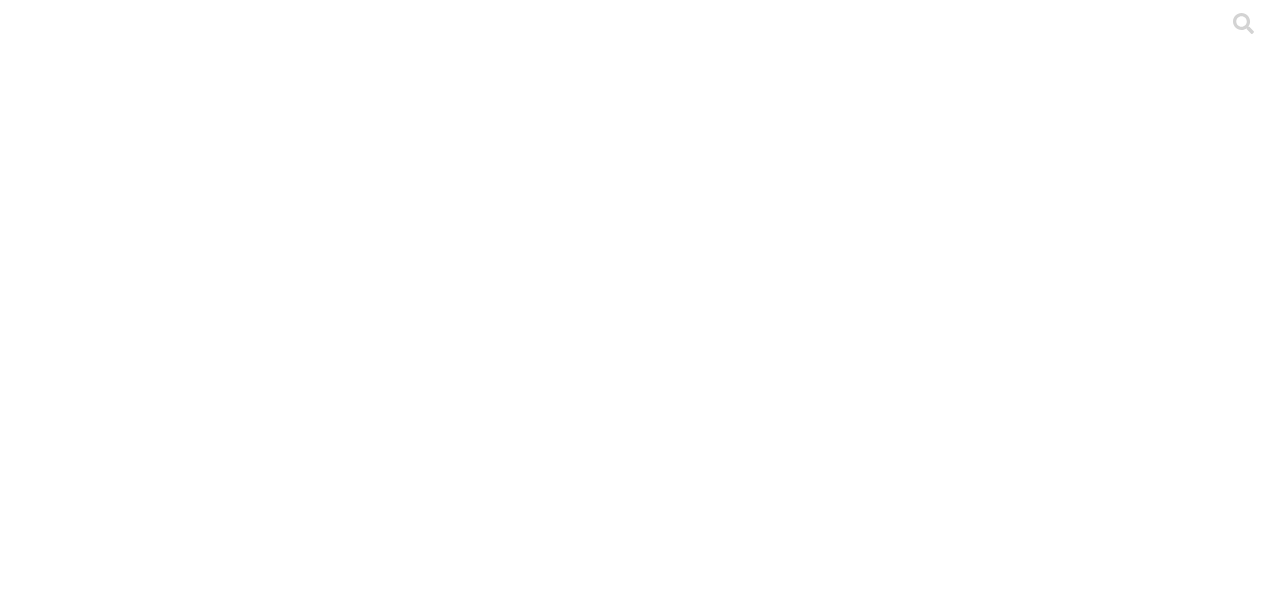 click on ".cls-1 {
fill: #d6d6d6;
}
LEVANTE" at bounding box center (640, 2872) 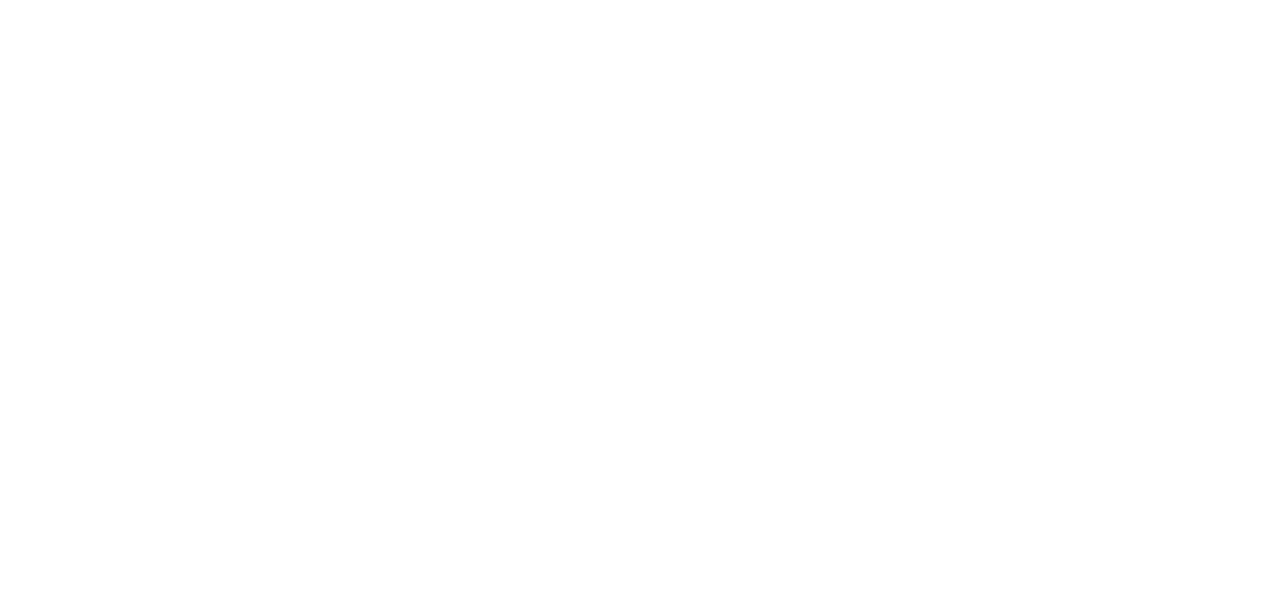 scroll, scrollTop: 132, scrollLeft: 0, axis: vertical 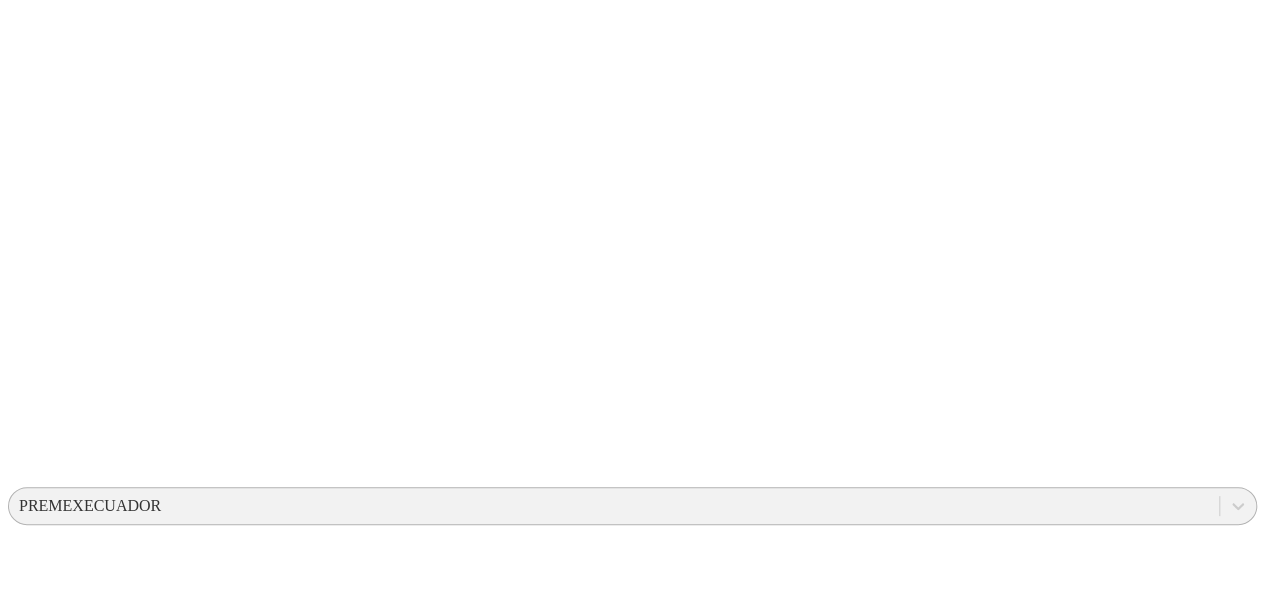 click 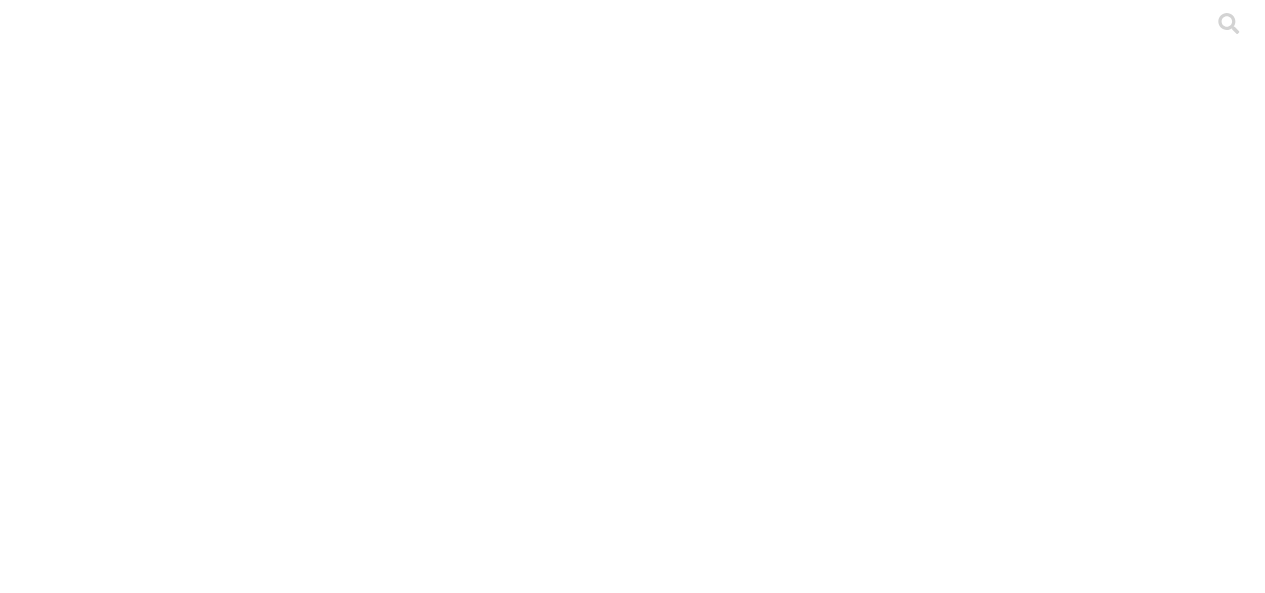 click on "PONEDORAS" at bounding box center (143, 2135) 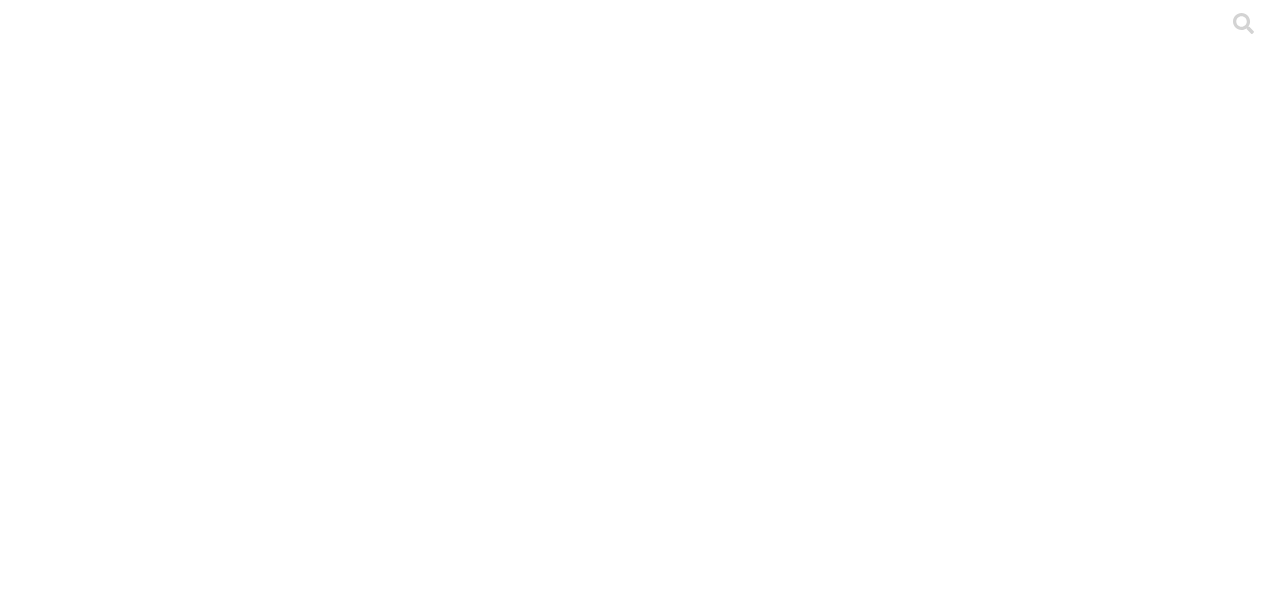 click on "POSTURA" at bounding box center [640, 4792] 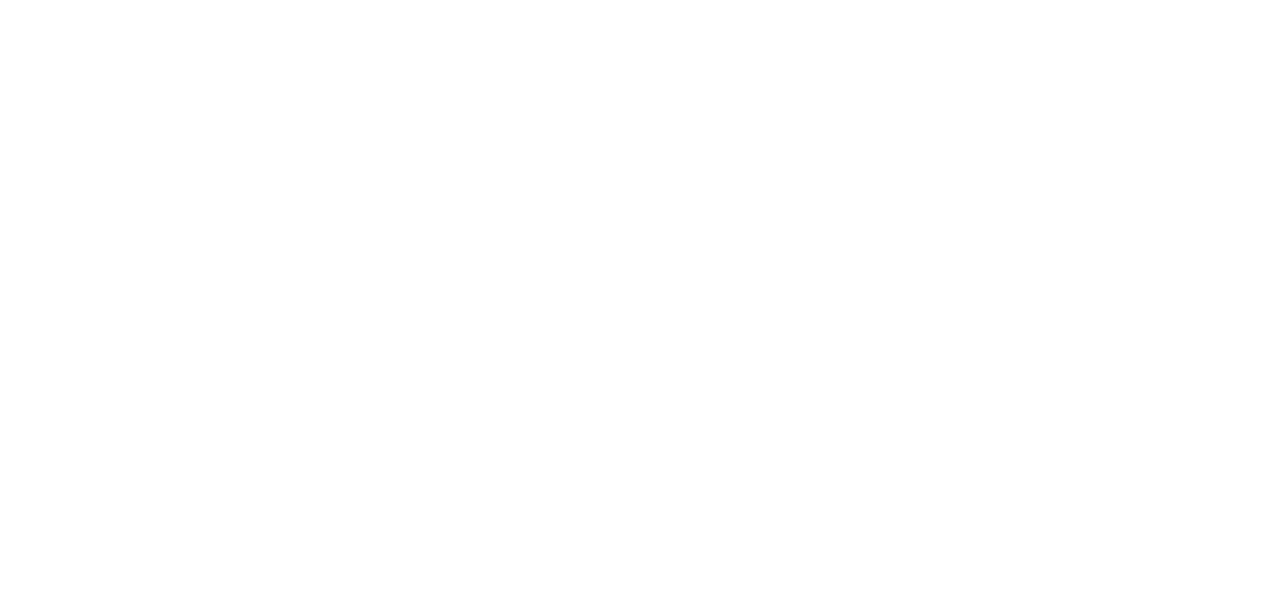 scroll, scrollTop: 1081, scrollLeft: 0, axis: vertical 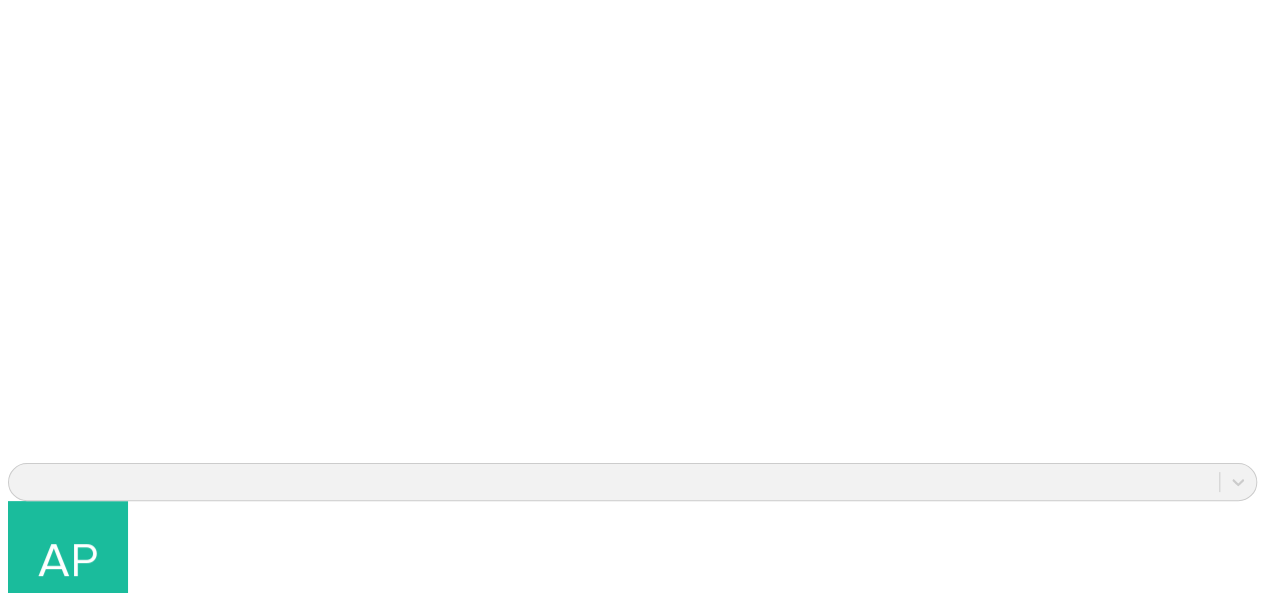 click on ".file-manager-success-cls-1, .file-manager-success-cls-2 {
fill: #3c8744;
stroke-width: 0px;
}
.file-manager-success-cls-2 {
opacity: .11;
}" 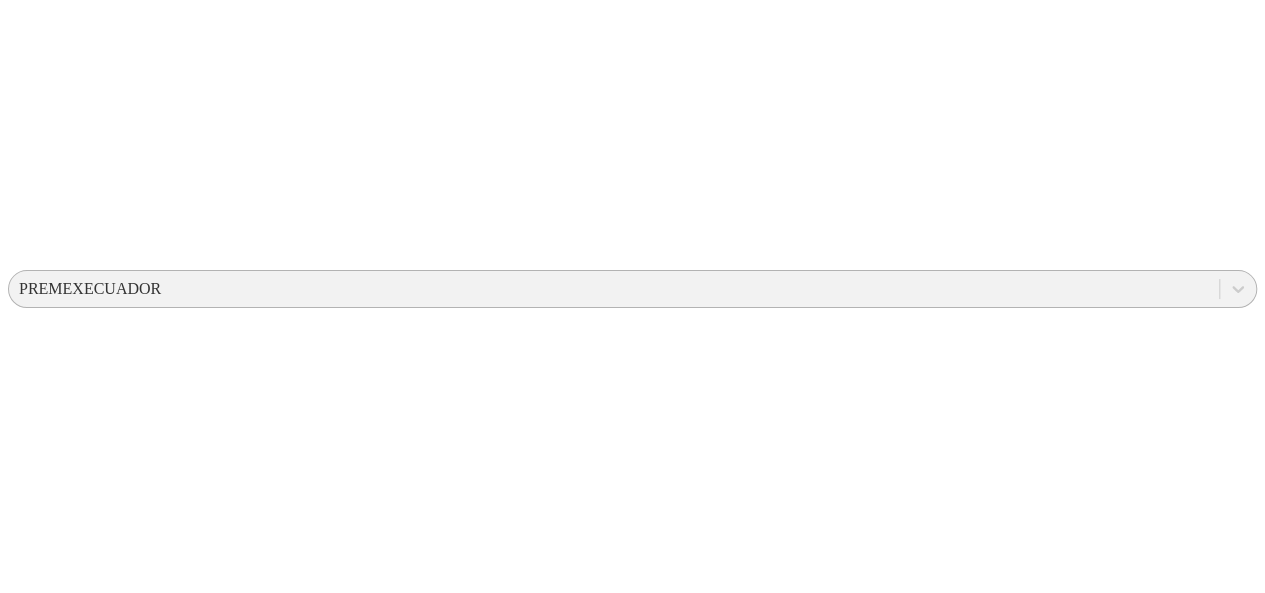 scroll, scrollTop: 544, scrollLeft: 0, axis: vertical 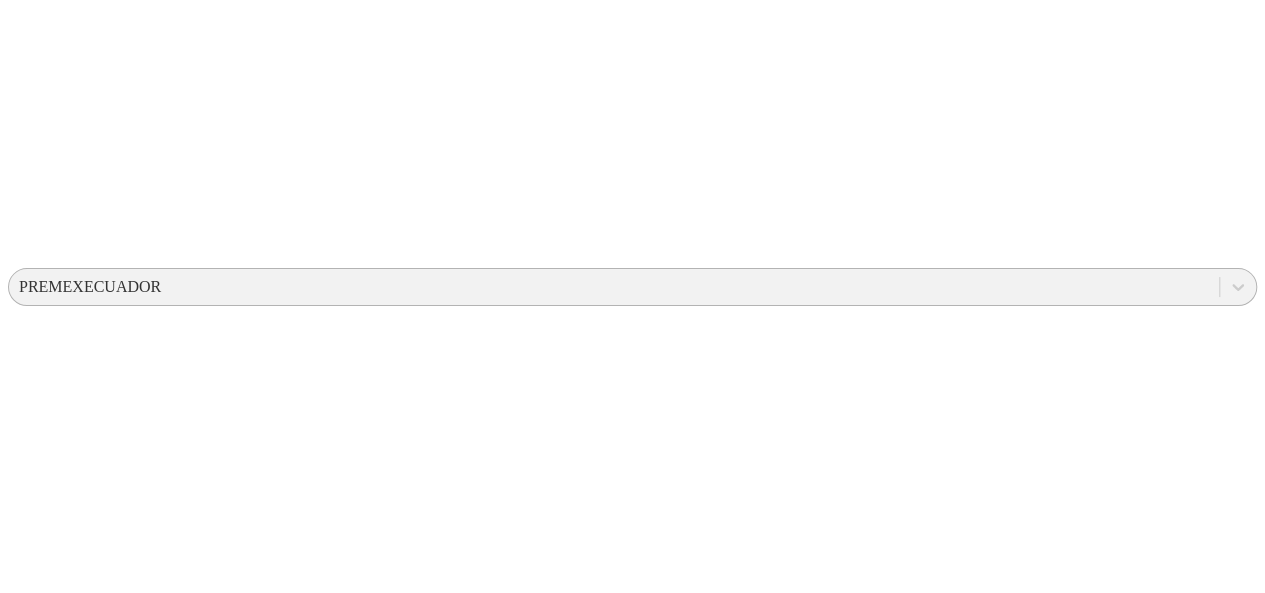 click on "Postura Av Mia [NUMBER] [FIRST] [NUMBER] [YEAR]-[MONTH]-[DAY].xlsx" at bounding box center [276, 2425] 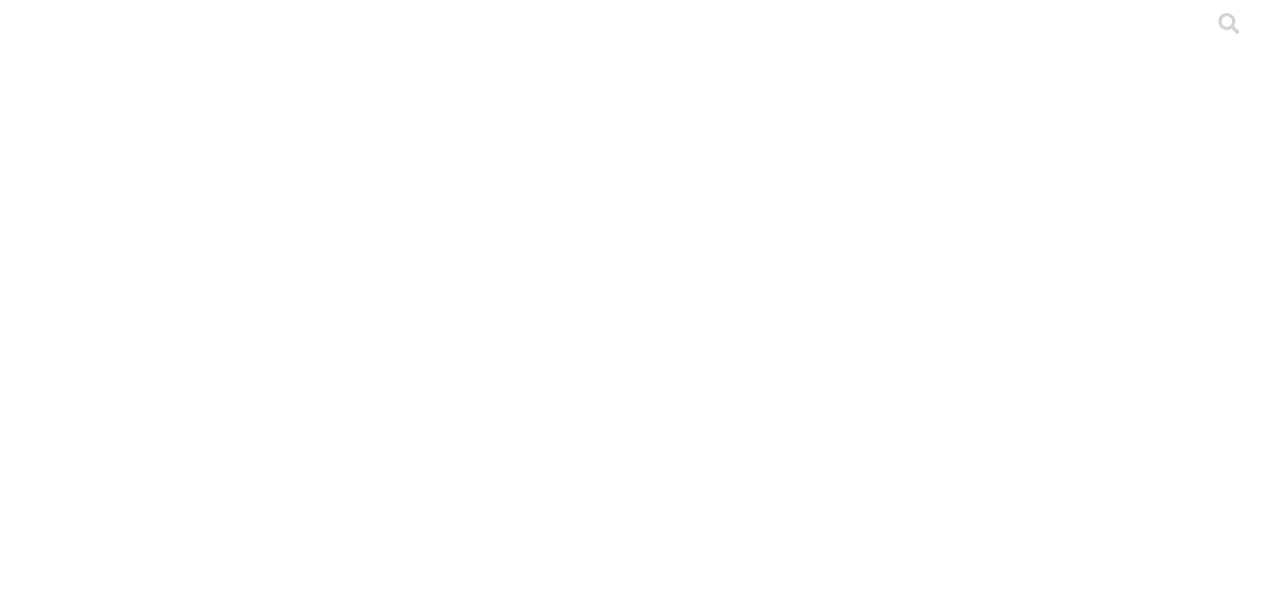 click on "ETL" at bounding box center (80, 2135) 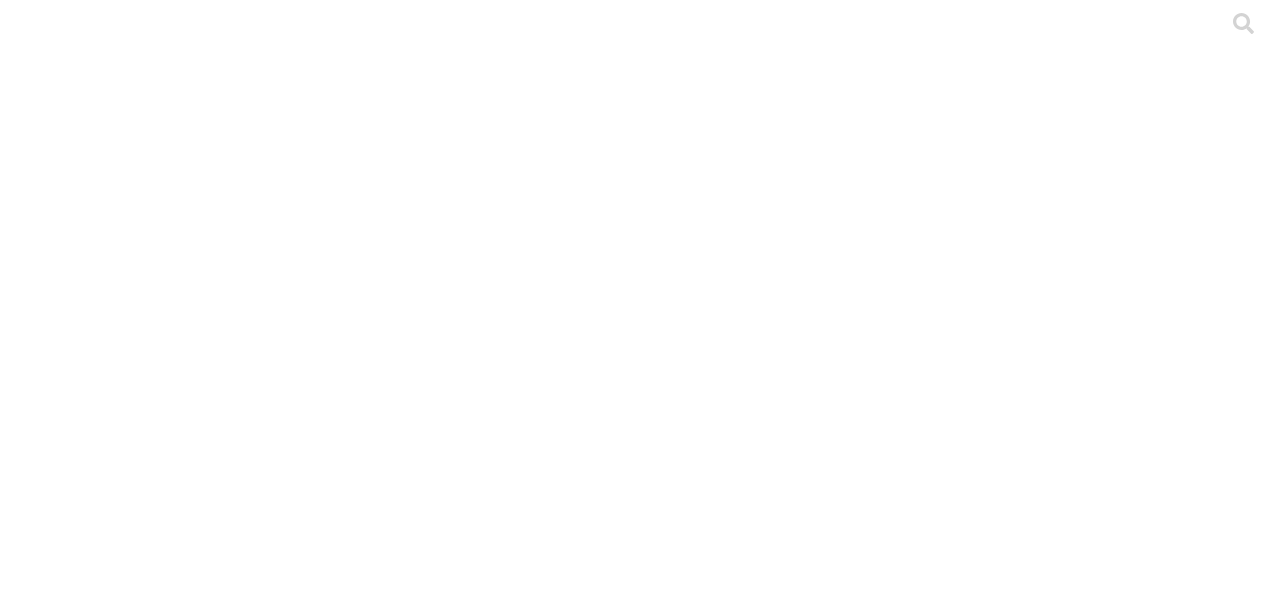 click on ".cls-1 {
fill: #d6d6d6;
}
POLLO" at bounding box center [640, 4158] 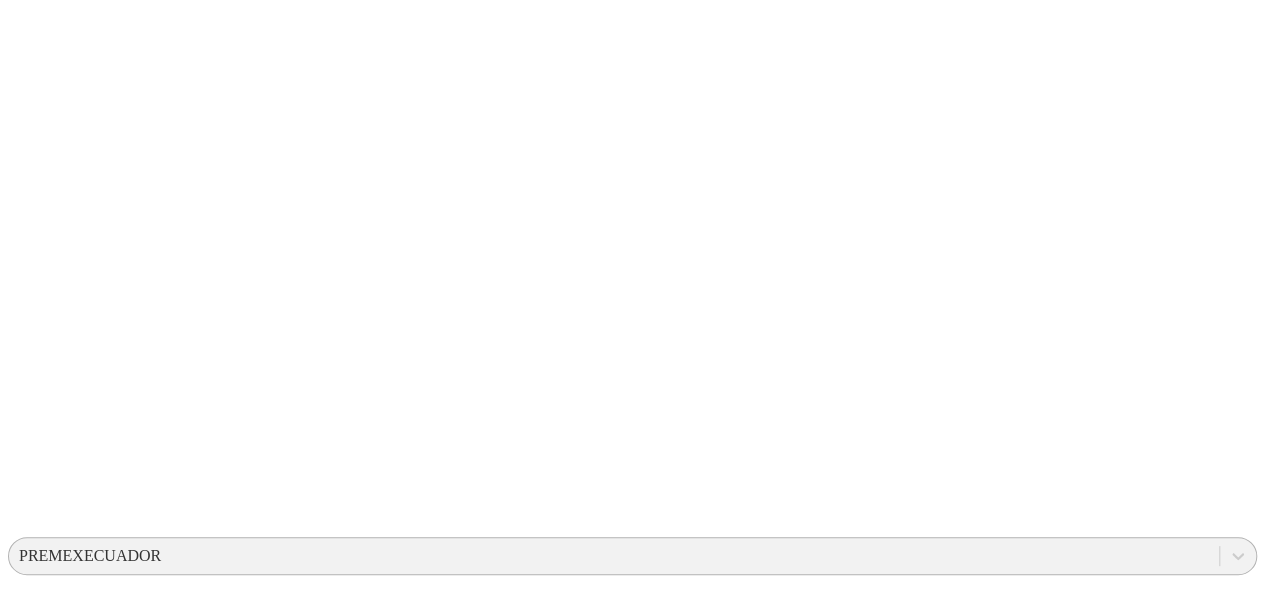 scroll, scrollTop: 115, scrollLeft: 0, axis: vertical 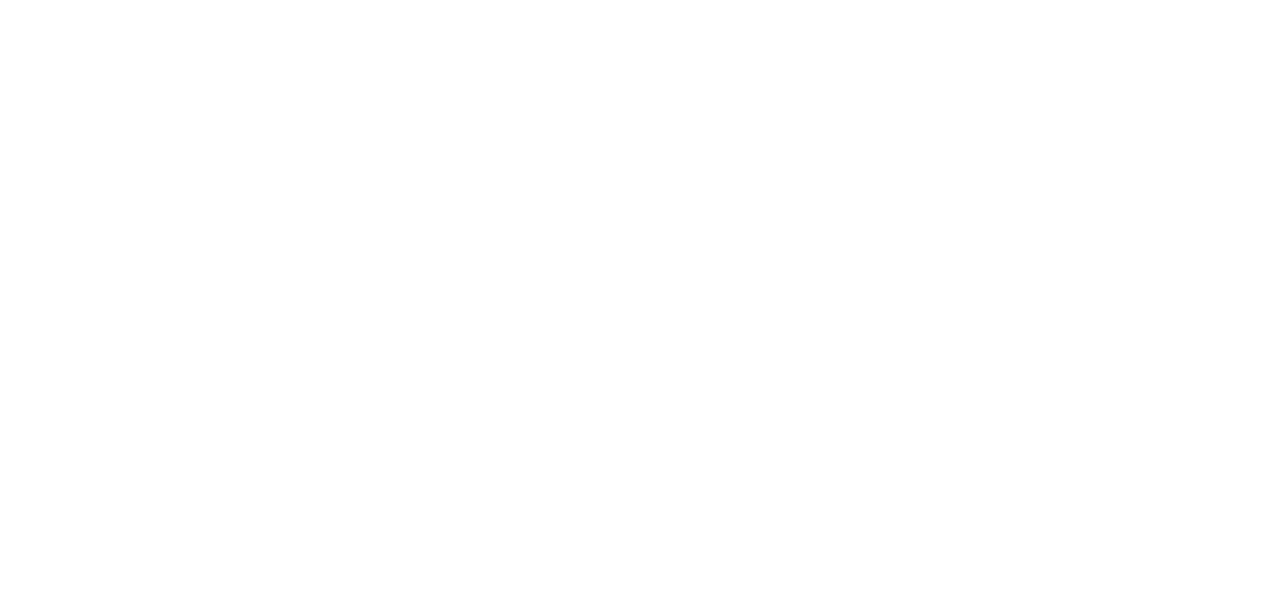 click on ".file-manager-warning-cls-1, .file-manager-warning-cls-2 {
fill: #e4a71a;
stroke-width: 0px;
}
.file-manager-warning-cls-2 {
opacity: .1;
}" 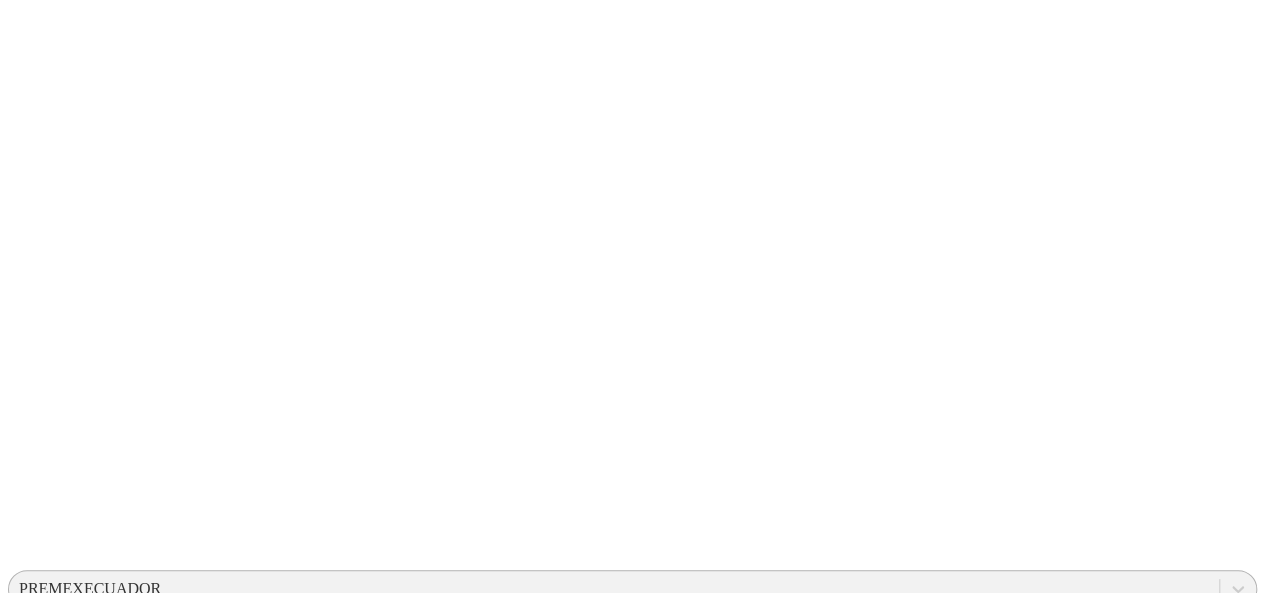 scroll, scrollTop: 275, scrollLeft: 0, axis: vertical 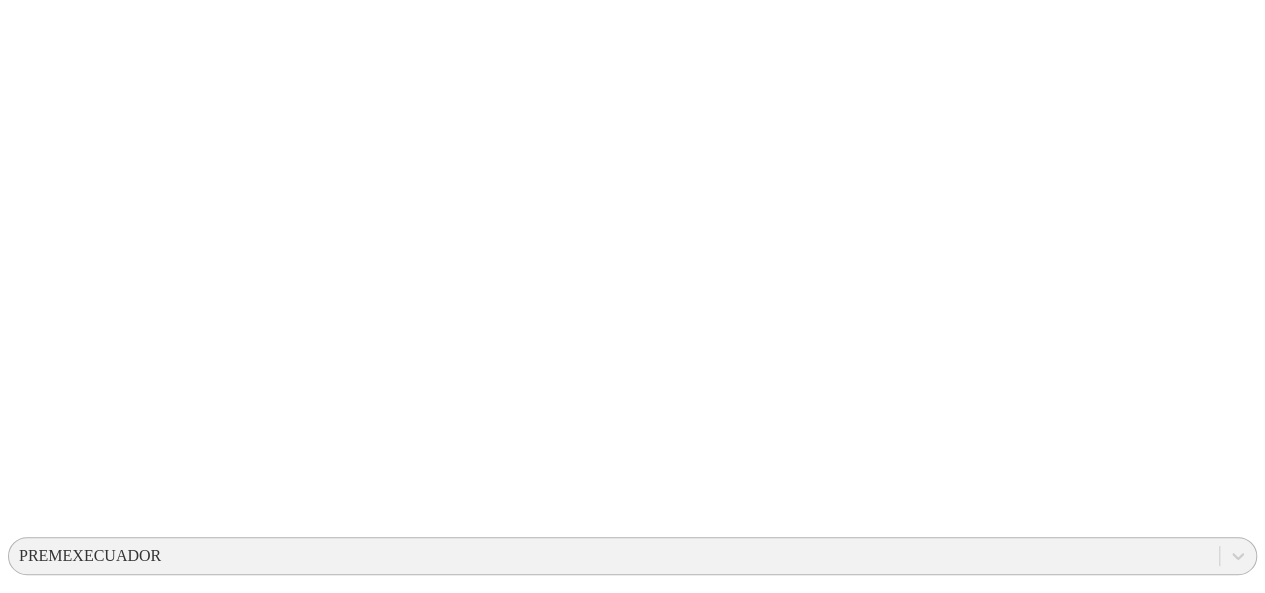 click on ".file-manager-warning-cls-1, .file-manager-warning-cls-2 {
fill: #e4a71a;
stroke-width: 0px;
}
.file-manager-warning-cls-2 {
opacity: .1;
}" 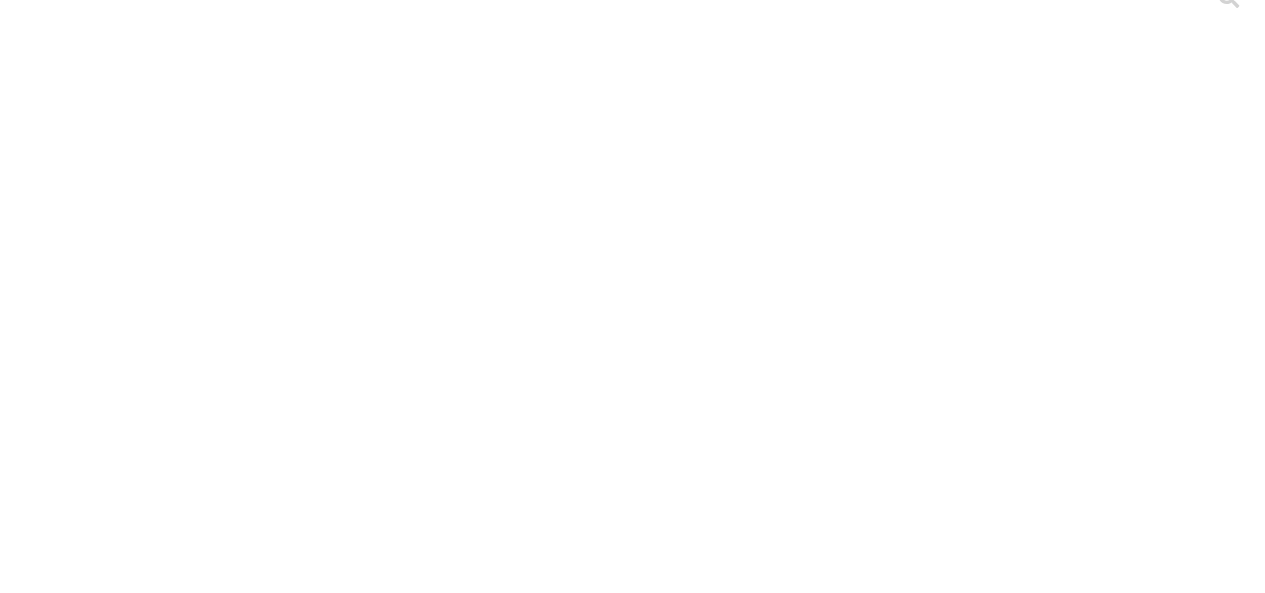 scroll, scrollTop: 25, scrollLeft: 0, axis: vertical 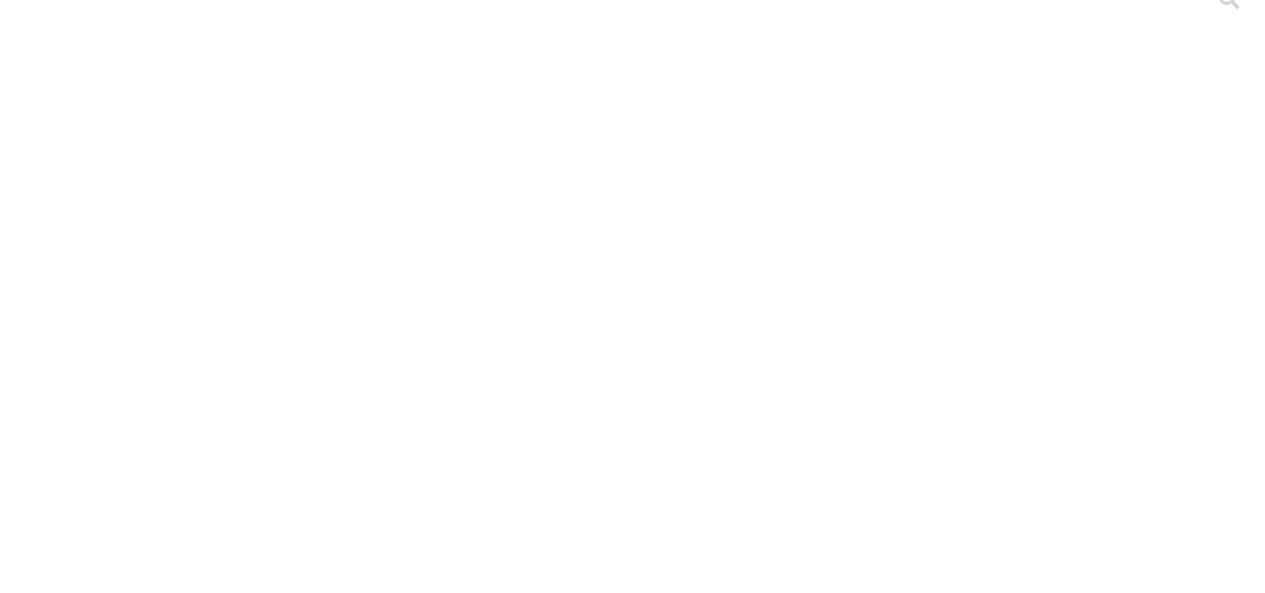 click on ".file-manager-warning-cls-1, .file-manager-warning-cls-2 {
fill: #e4a71a;
stroke-width: 0px;
}
.file-manager-warning-cls-2 {
opacity: .1;
}" 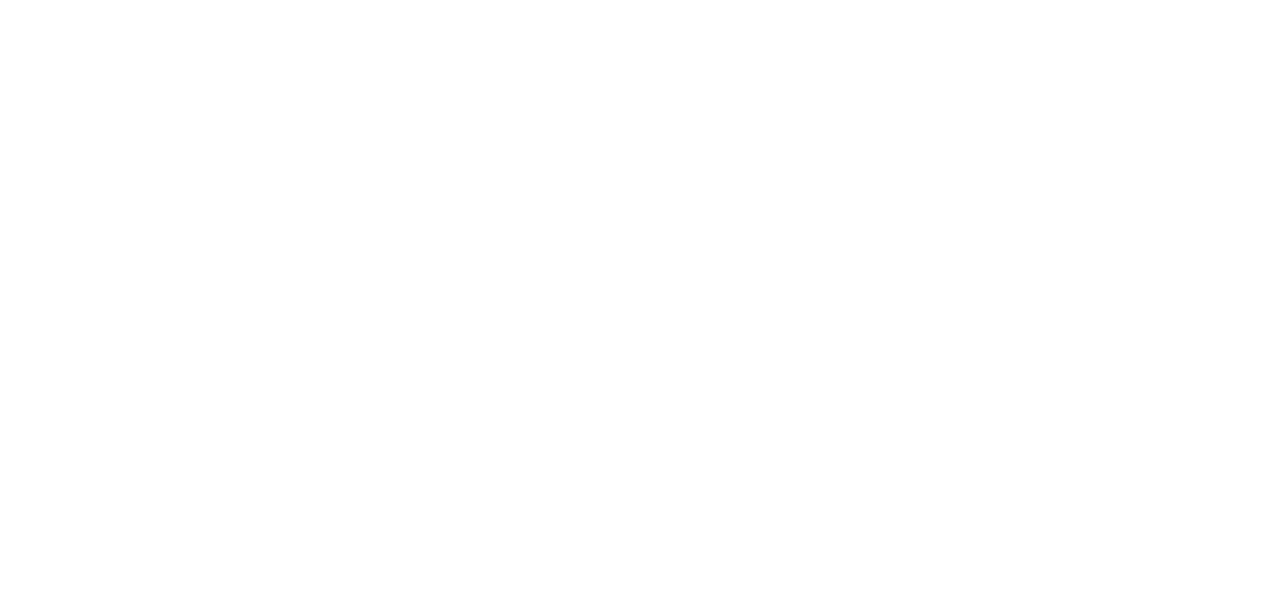scroll, scrollTop: 275, scrollLeft: 0, axis: vertical 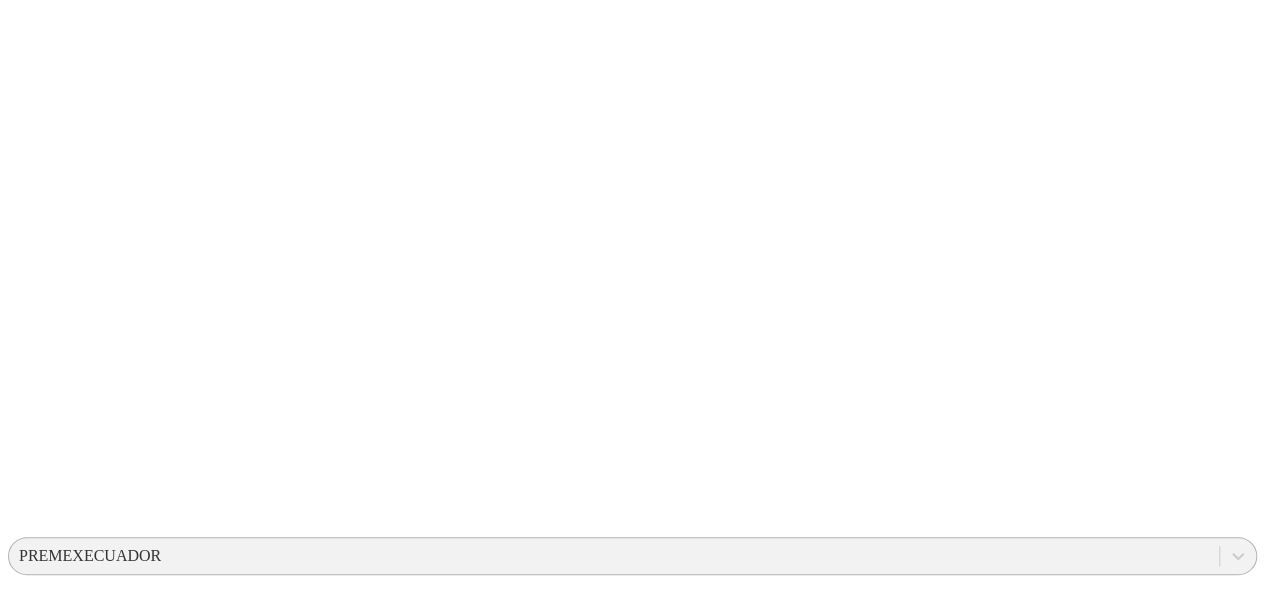 click on "ajustes_datos_adicionales_etl (55).xlsx" at bounding box center [133, 2458] 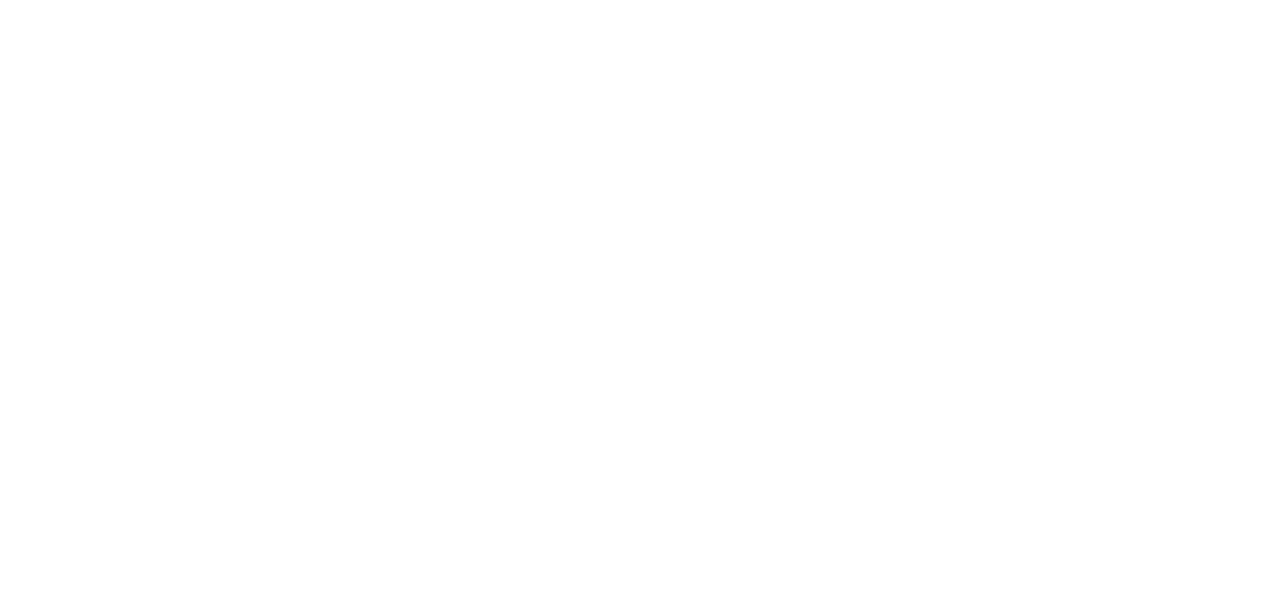 scroll, scrollTop: 127, scrollLeft: 0, axis: vertical 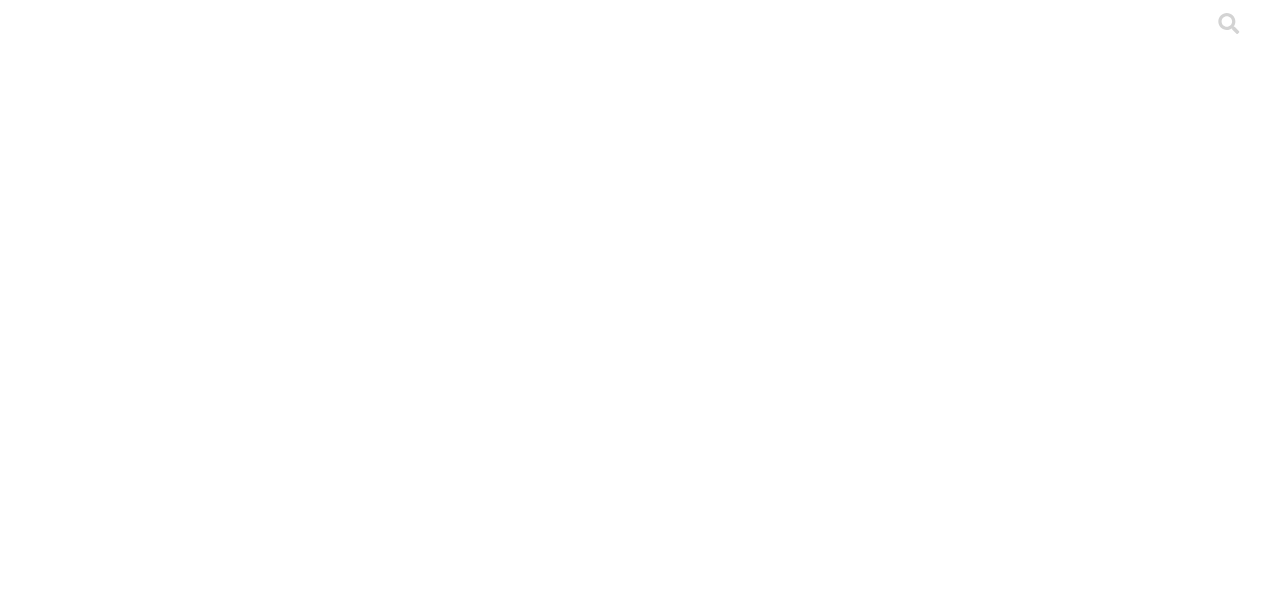 click on "PREMEXECUADOR" at bounding box center [90, 831] 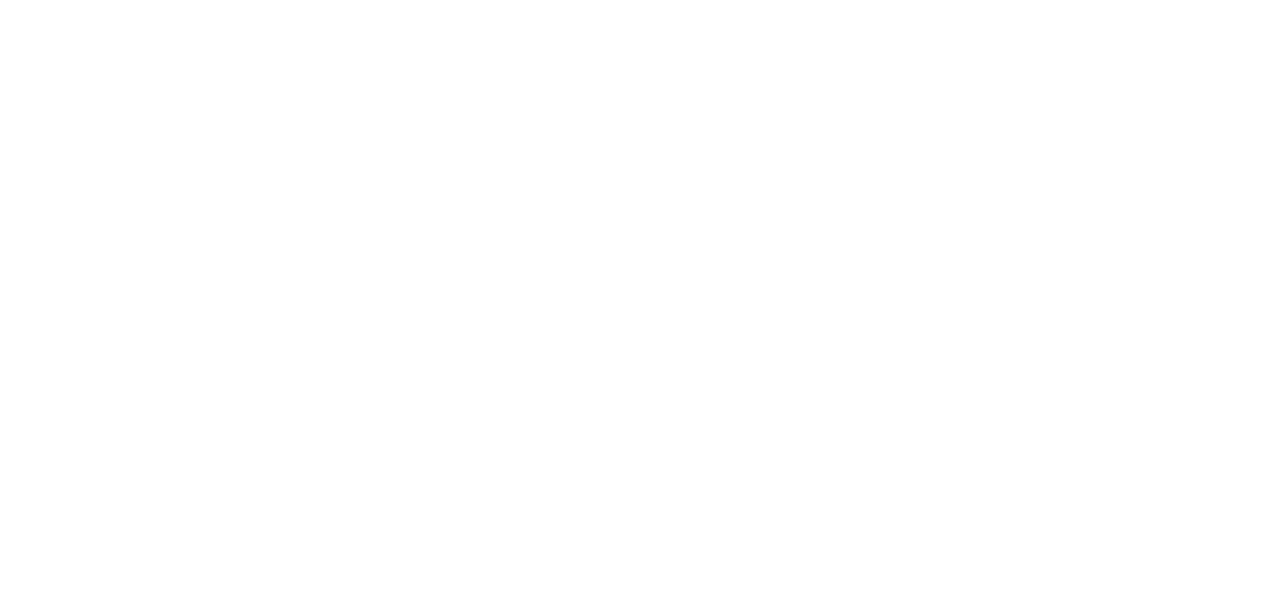 click 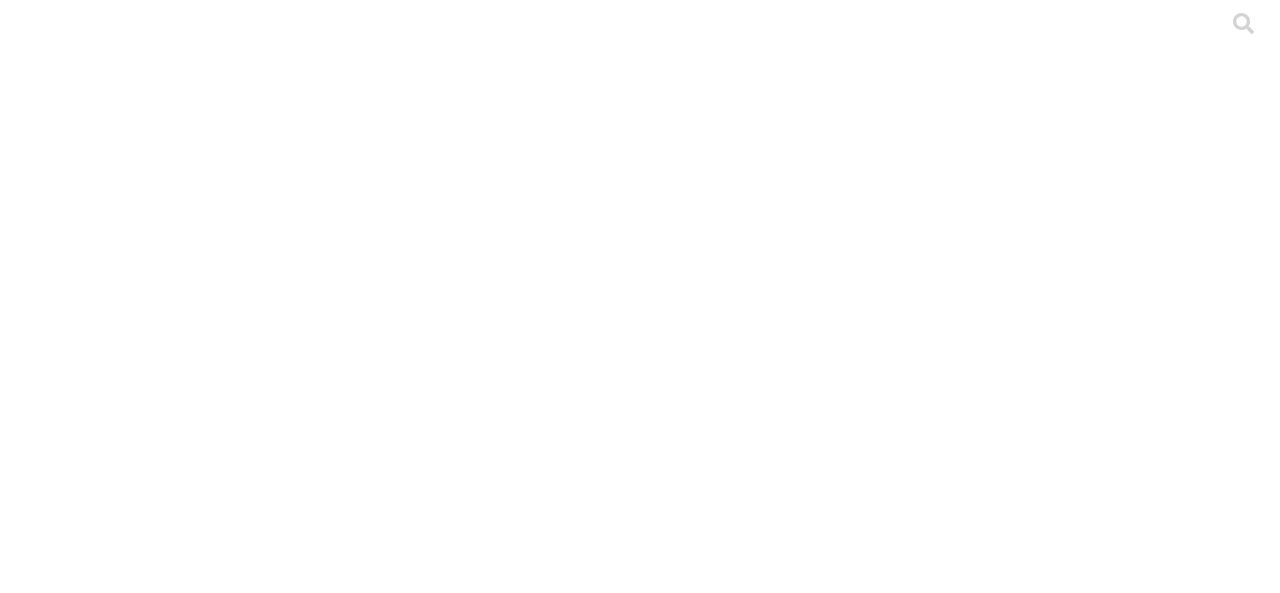 click on ".cls-1 {
fill: #d6d6d6;
}
ETL" at bounding box center [640, 2872] 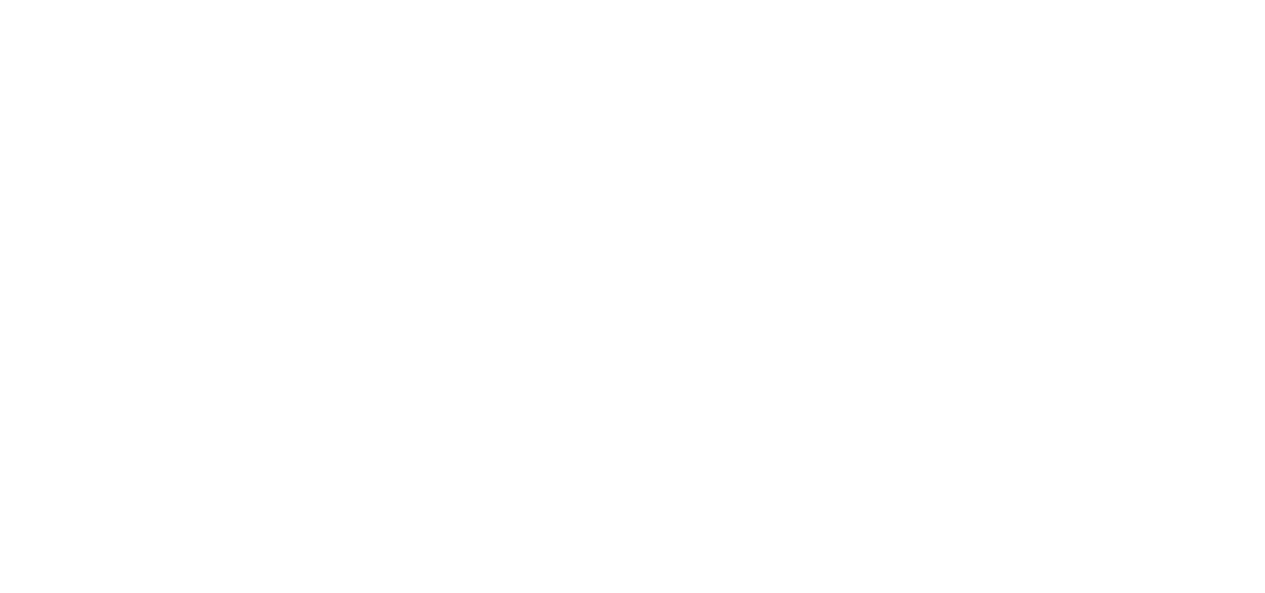 click on "Configurador Alertas
Dashboard
Dashboard Granja
Descargar Datos
Econometrix Pollos
Econometrix Ponedoras
Econometrix Cerdos
Econometrix Ceba
File Manager
.f833c649-ebfd-4bf3-83aa-e64b698d0dc5 {
fill: none;
stroke-linecap: round;
stroke-linejoin: round;
stroke-width: 3 !important;
}" at bounding box center (632, 2713) 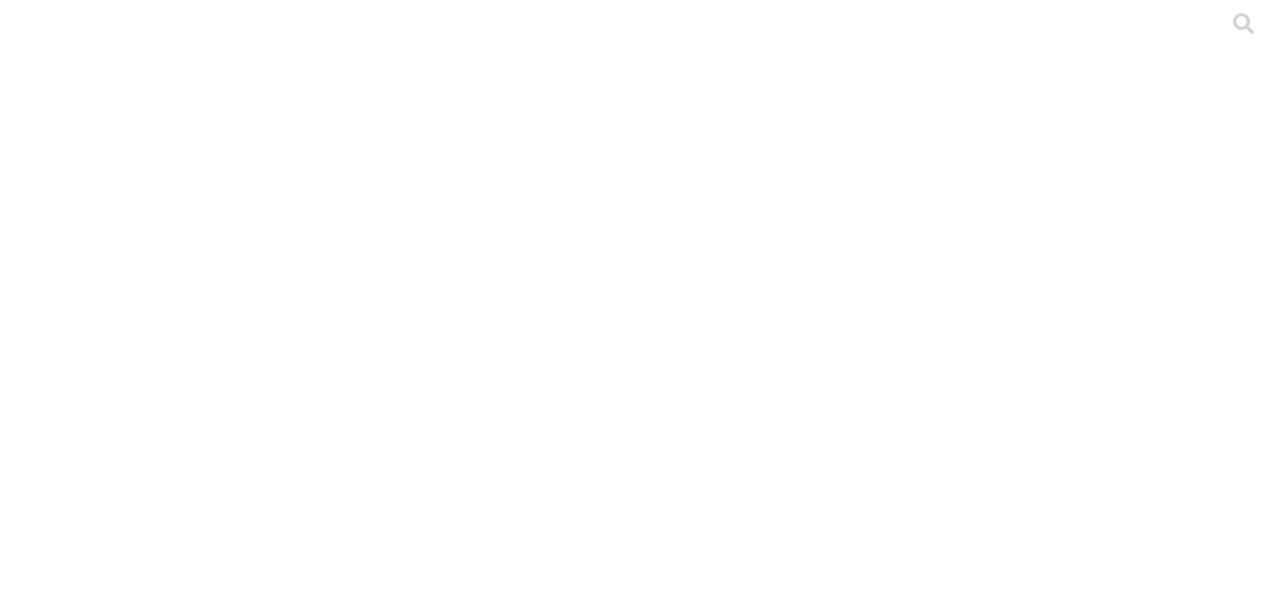 click on ".cls-1 {
fill: #d6d6d6;
}
ETL" at bounding box center (640, 2872) 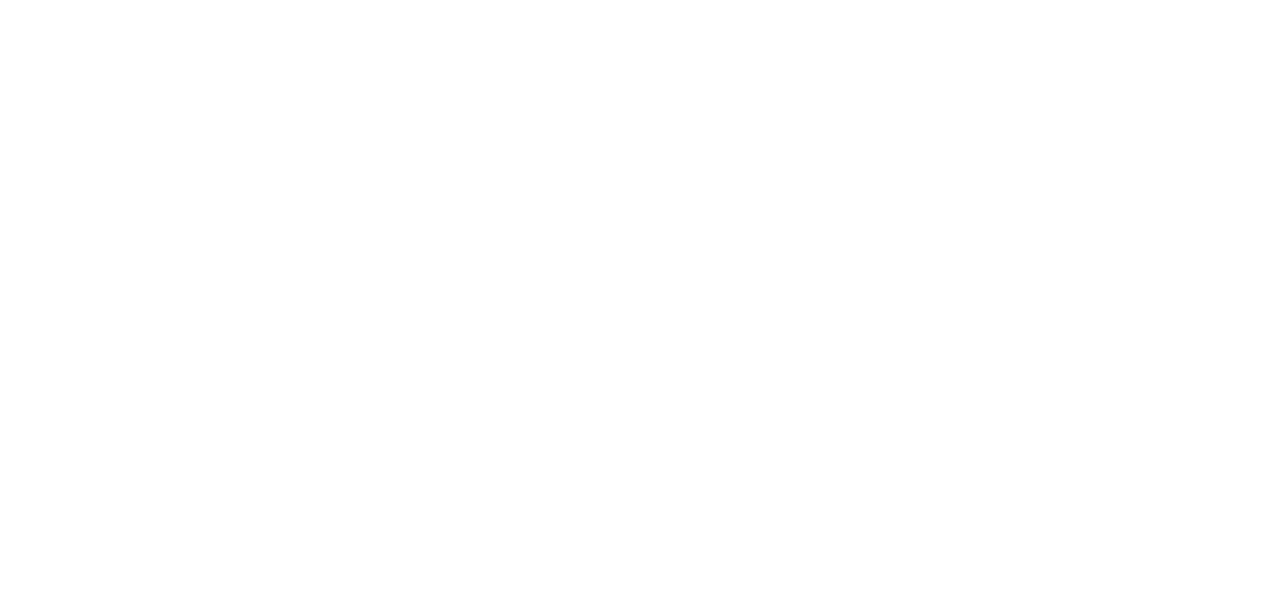 scroll, scrollTop: 210, scrollLeft: 0, axis: vertical 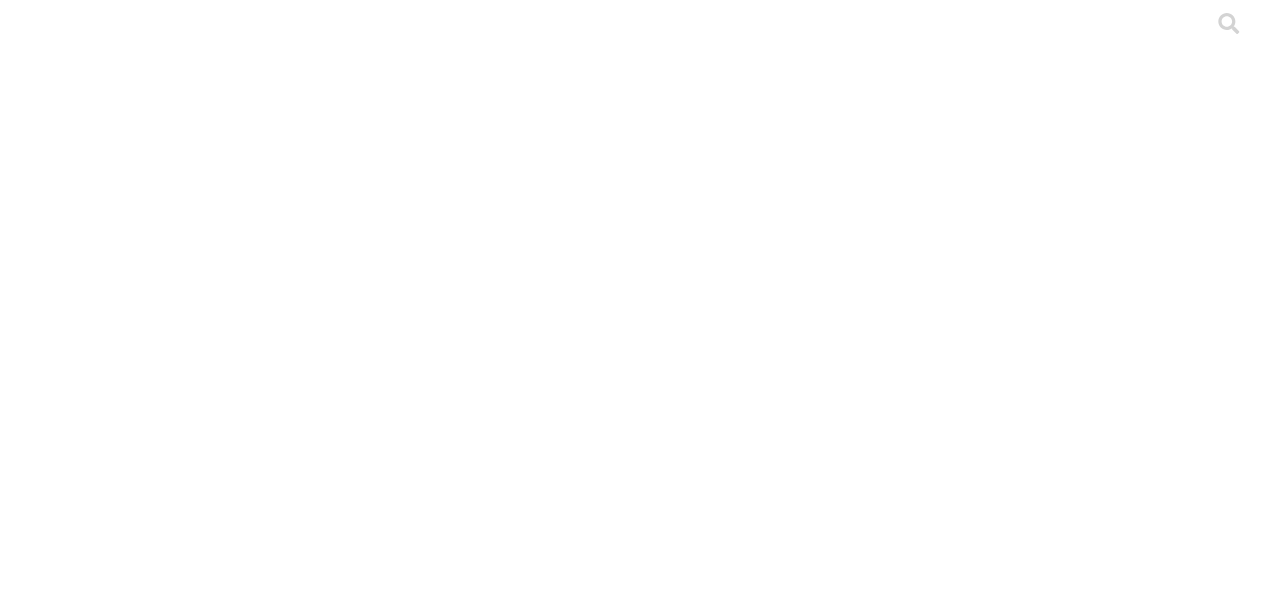 drag, startPoint x: 510, startPoint y: 259, endPoint x: 204, endPoint y: 264, distance: 306.04083 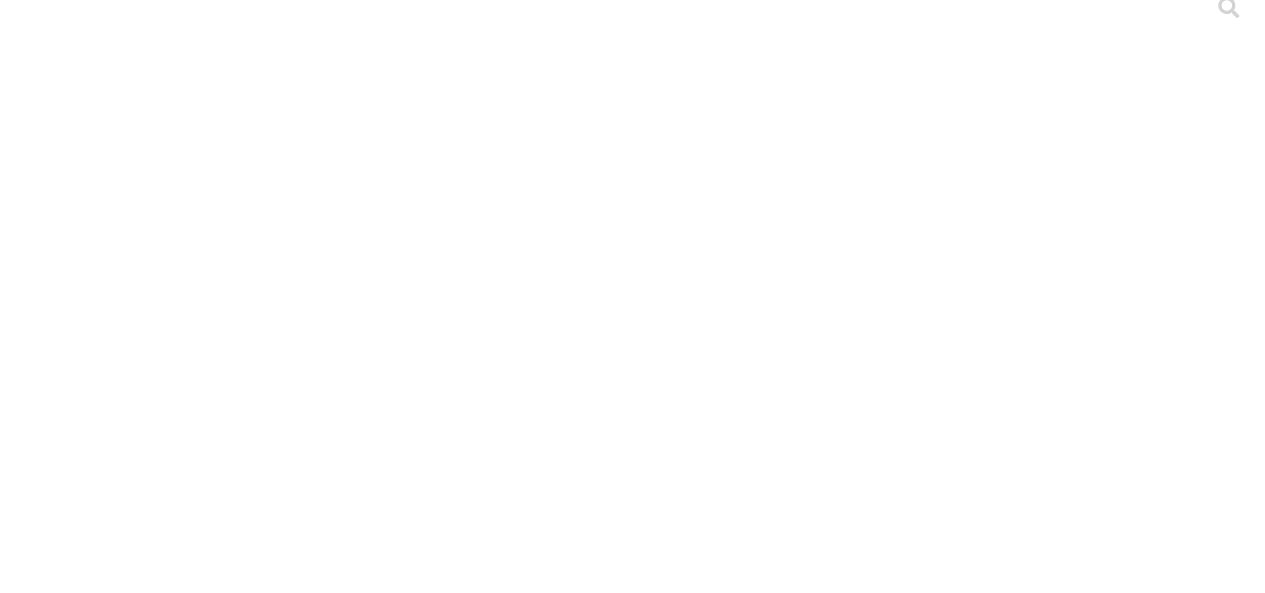 scroll, scrollTop: 0, scrollLeft: 0, axis: both 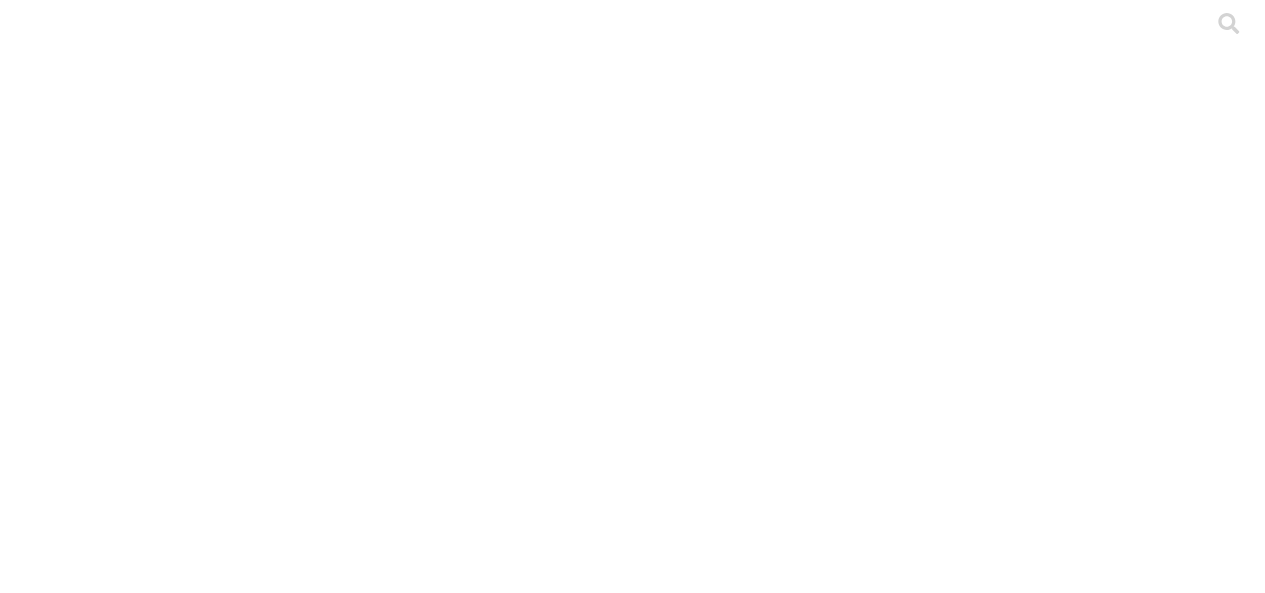 click on ".file-manager-error-cls-1, .file-manager-error-cls-2 {
fill: #a91416;
stroke-width: 0px;
}
.file-manager-error-cls-2 {
opacity: .1;
}" 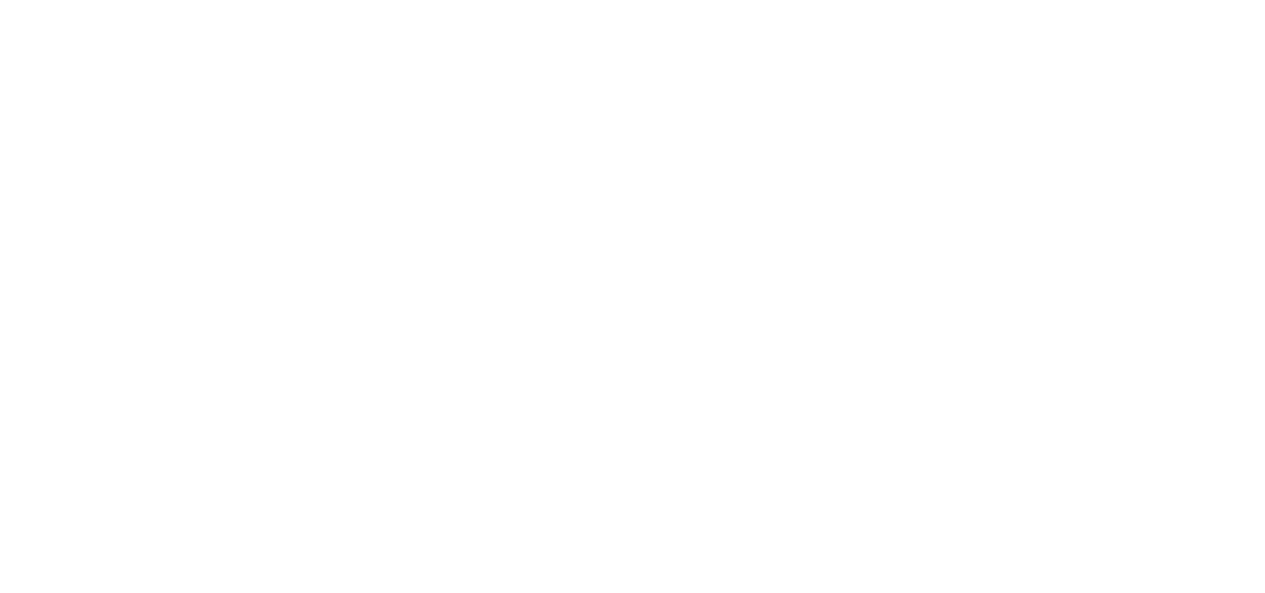 scroll, scrollTop: 0, scrollLeft: 0, axis: both 